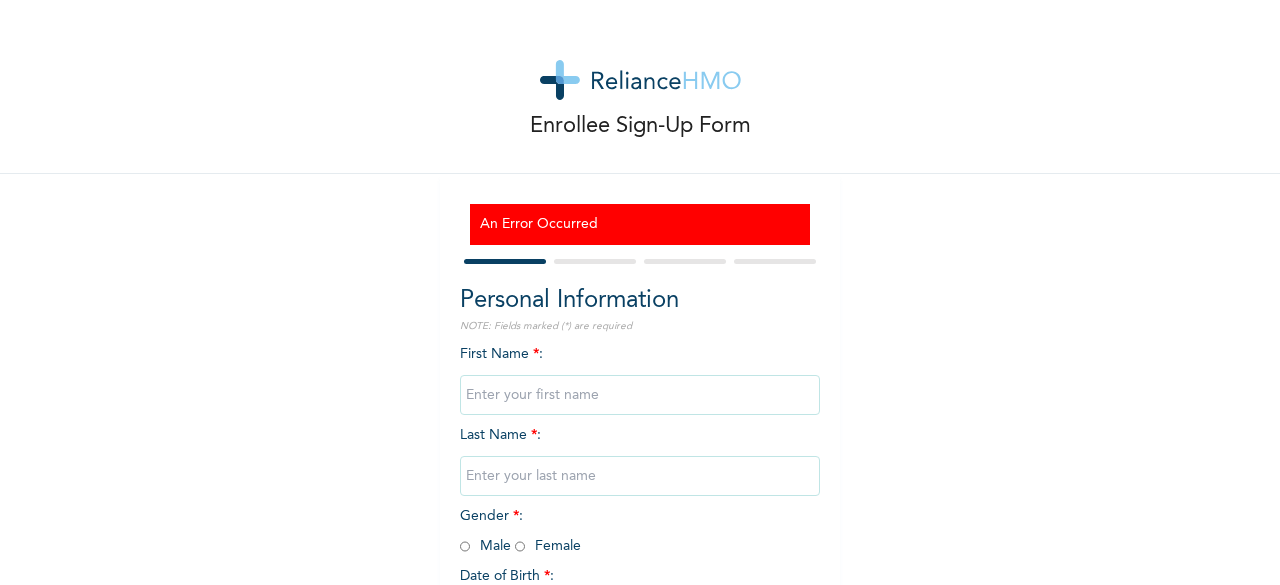 scroll, scrollTop: 0, scrollLeft: 0, axis: both 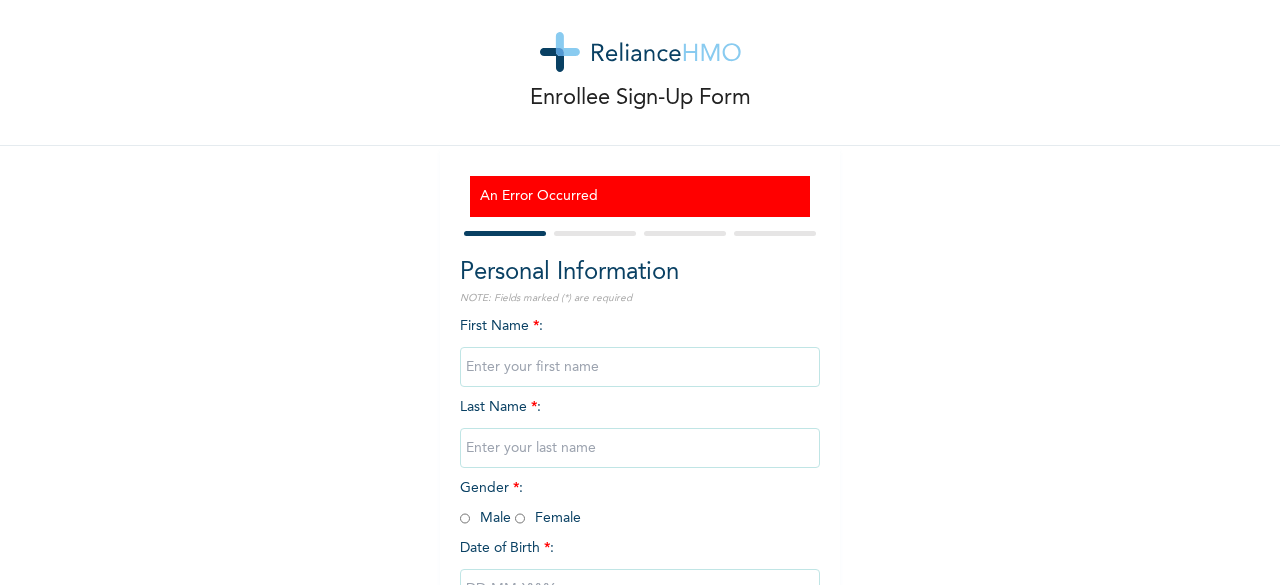 click at bounding box center (640, 52) 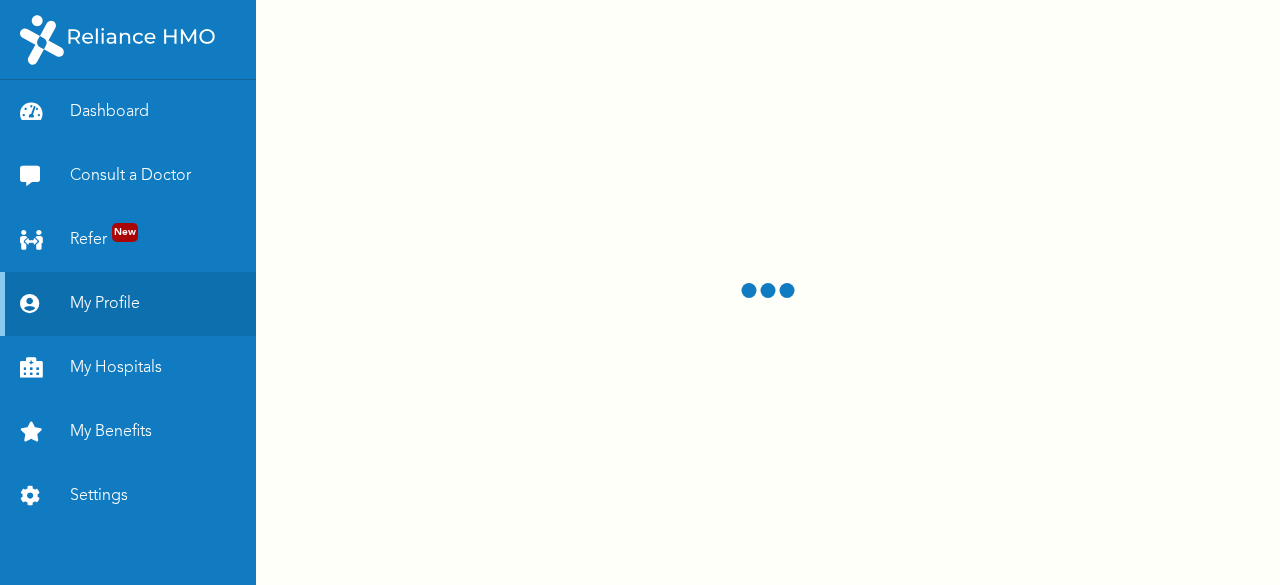 scroll, scrollTop: 0, scrollLeft: 0, axis: both 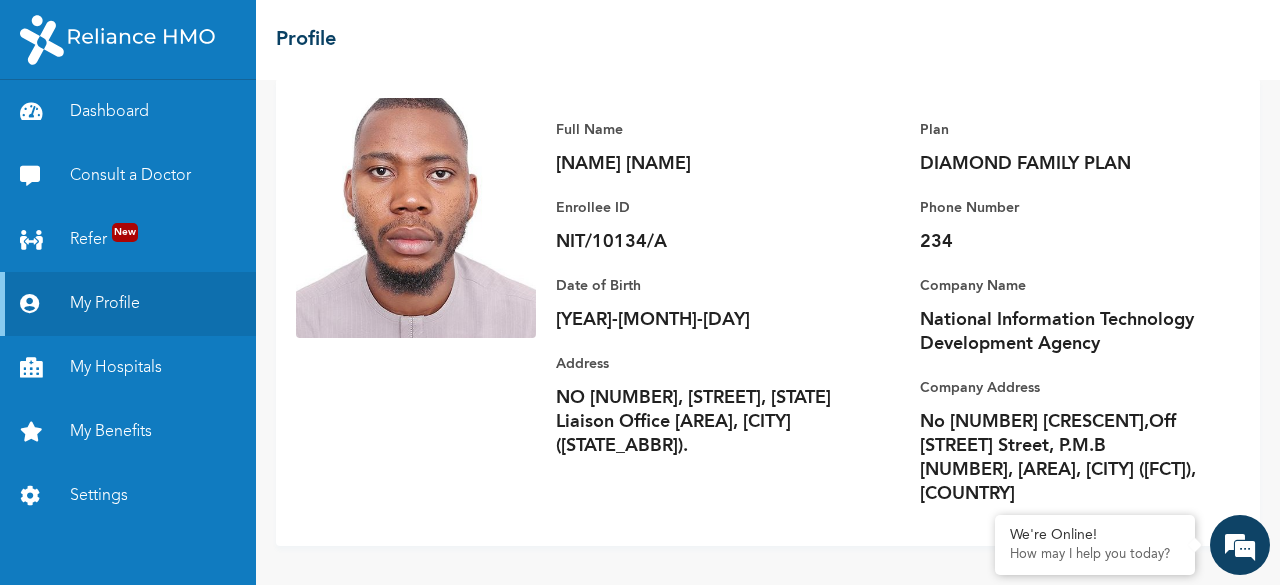 click on "My Benefits" at bounding box center [128, 432] 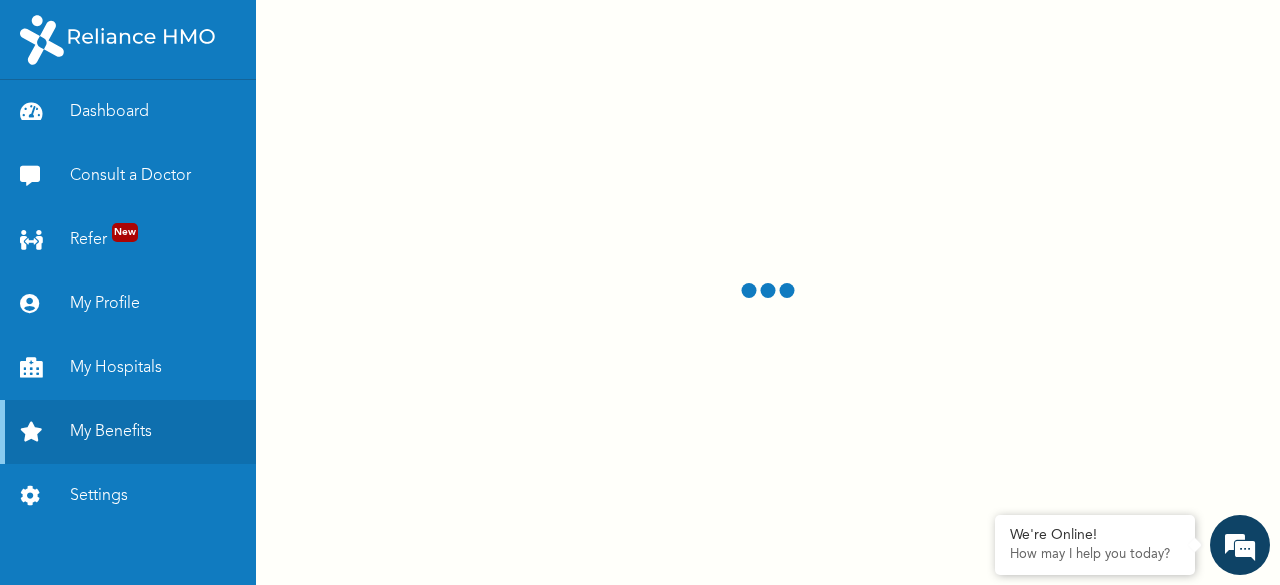 click on "My Hospitals" at bounding box center (128, 368) 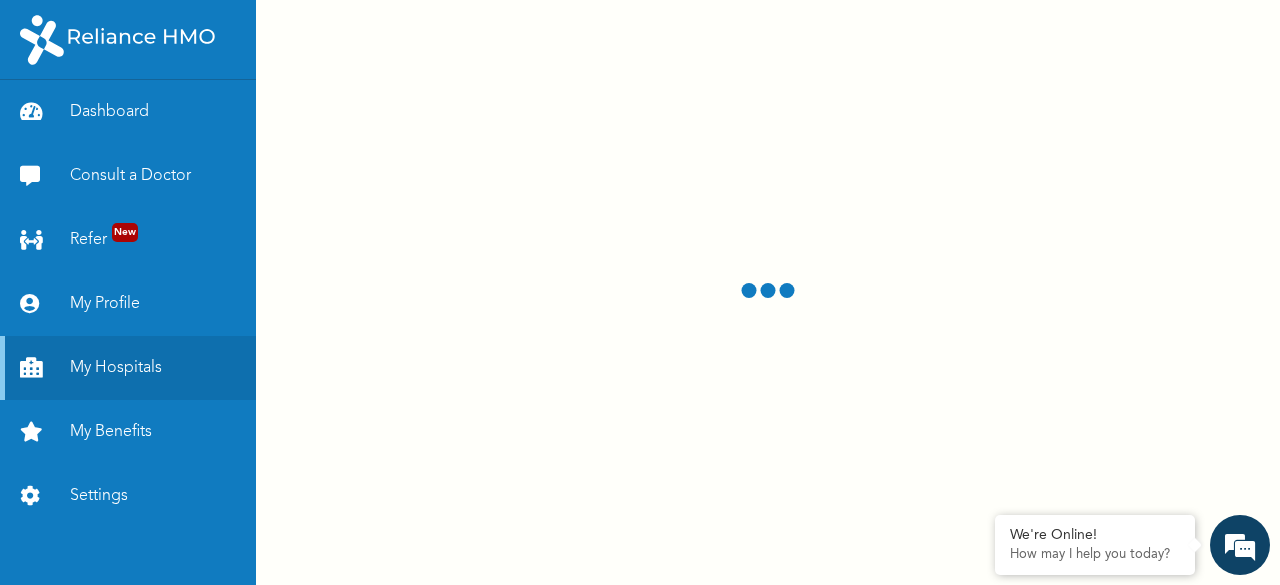 click at bounding box center (1240, 545) 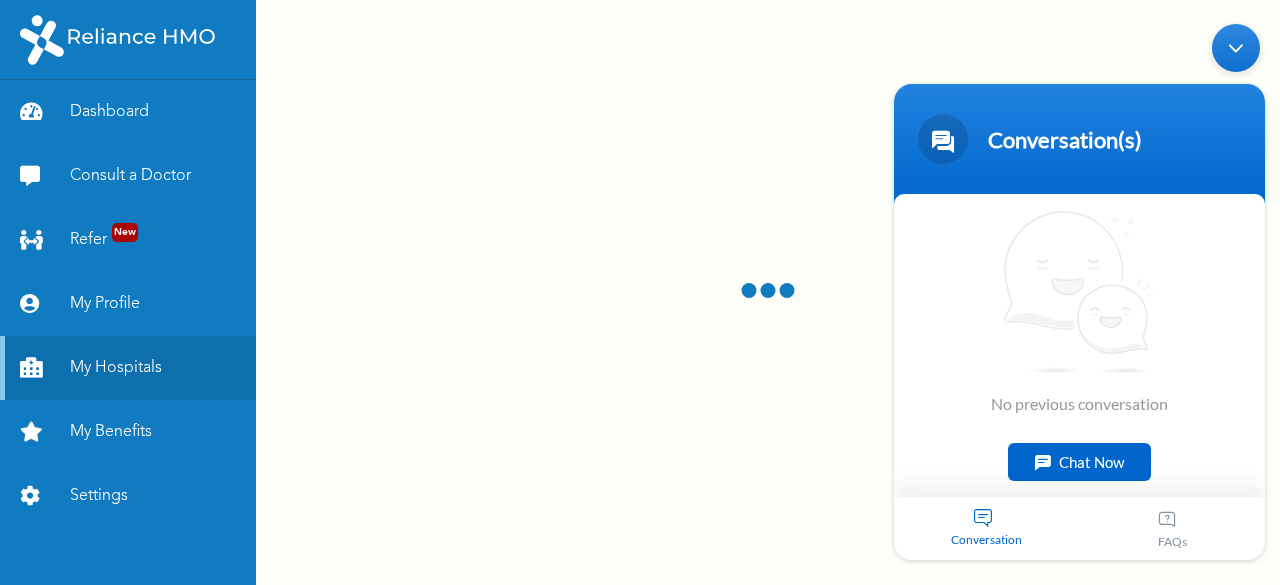 click on "Chat Now" at bounding box center (1079, 462) 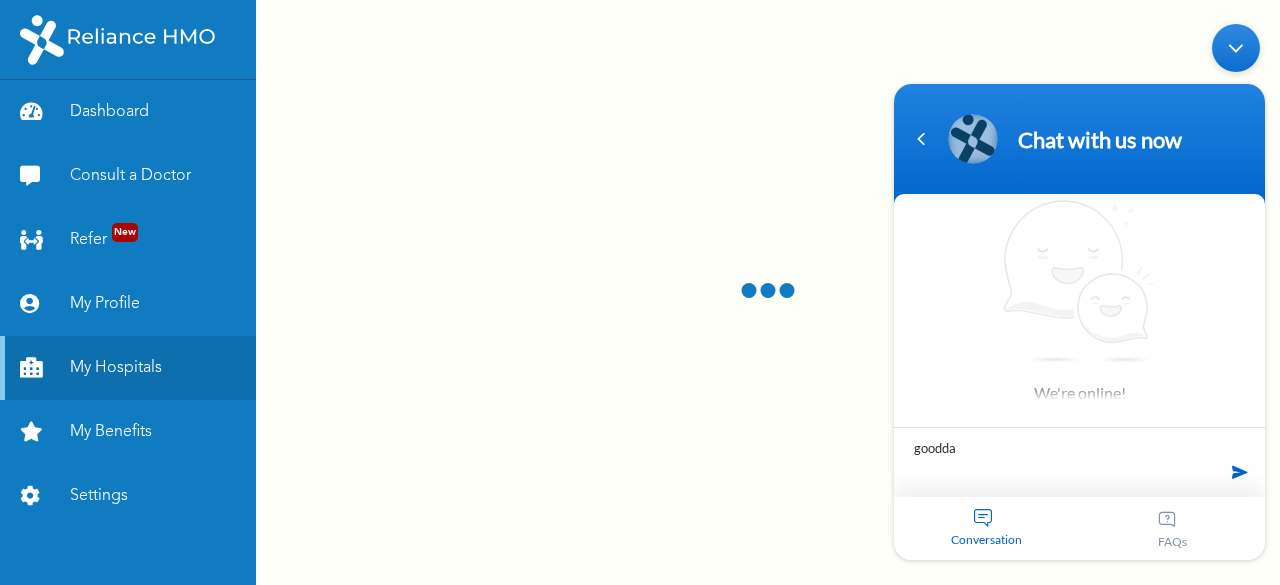type on "goodday" 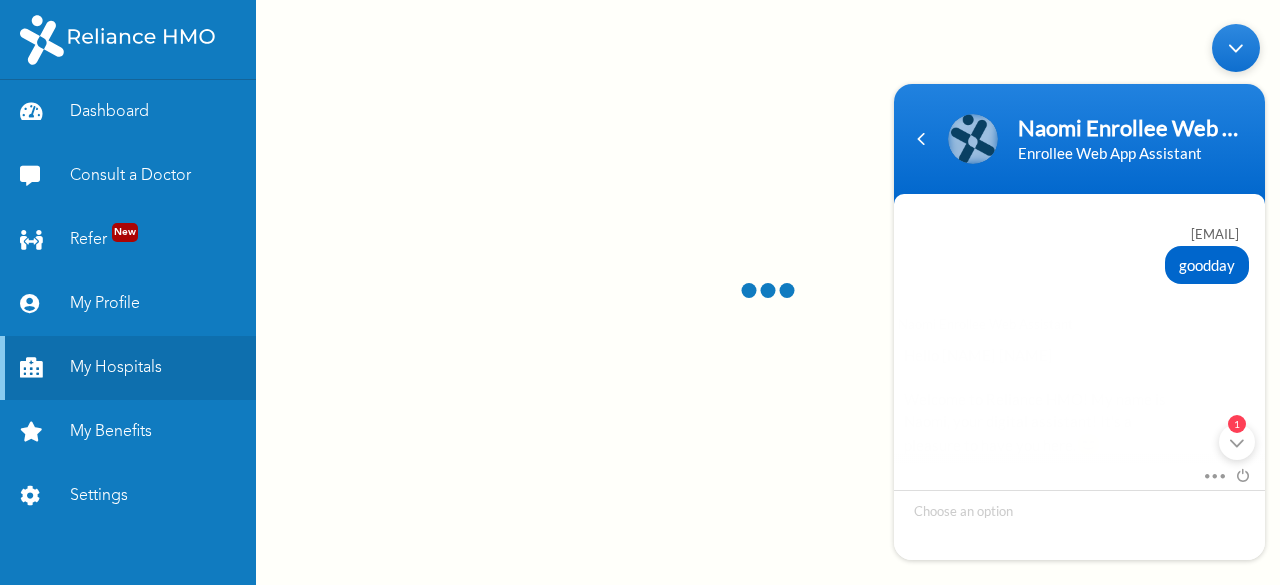 scroll, scrollTop: 314, scrollLeft: 0, axis: vertical 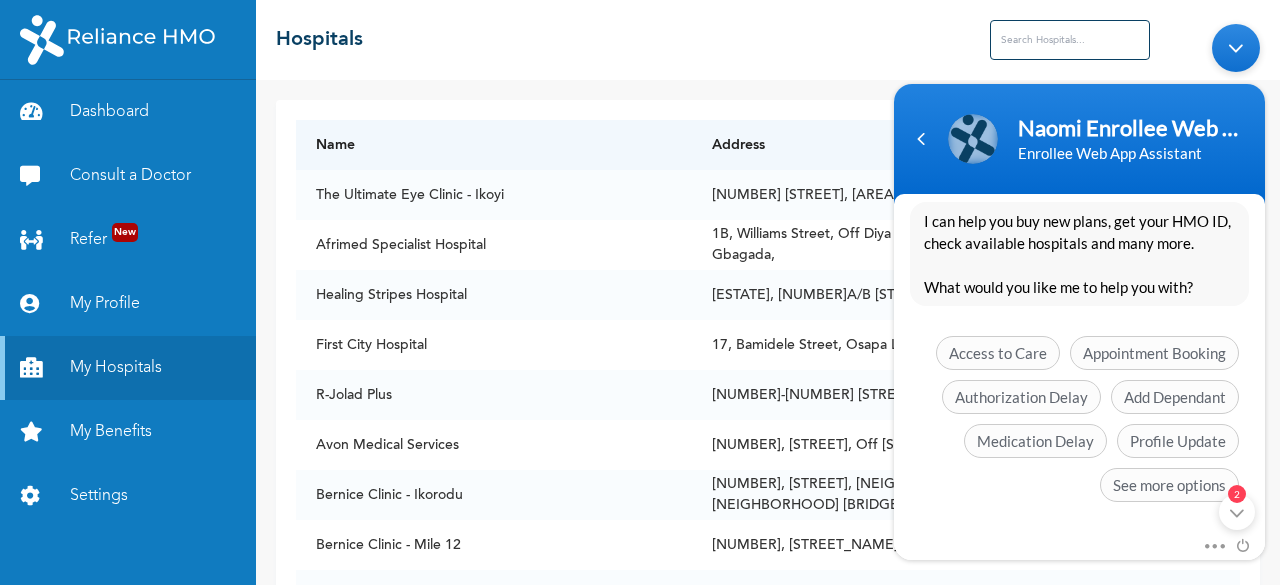 click on "Appointment Booking" at bounding box center (1154, 353) 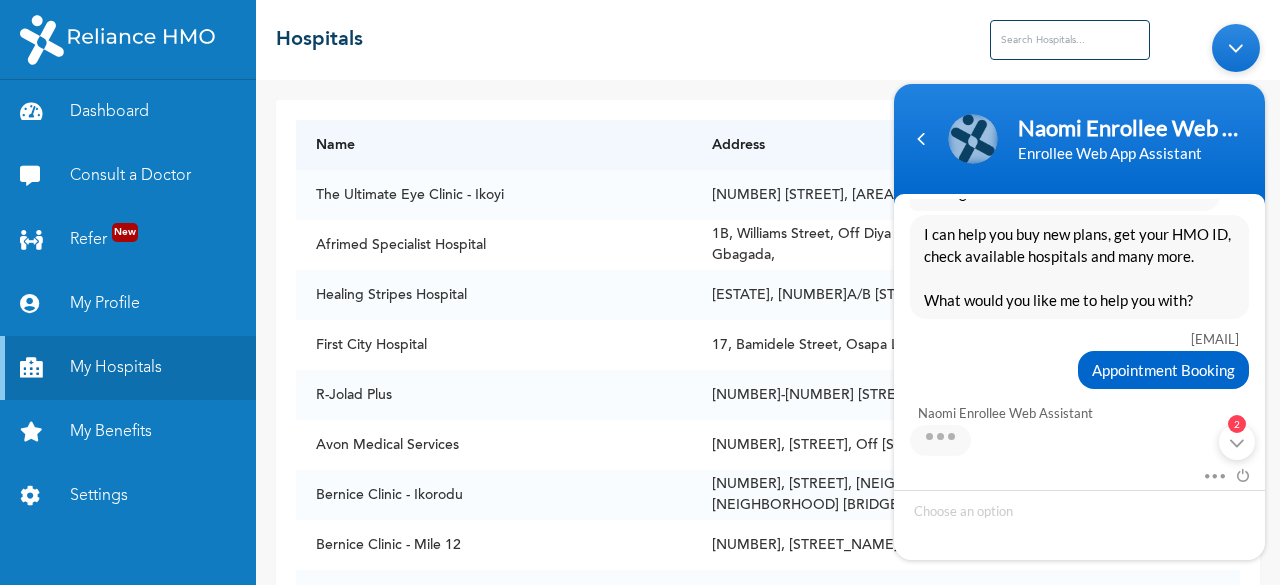 scroll, scrollTop: 538, scrollLeft: 0, axis: vertical 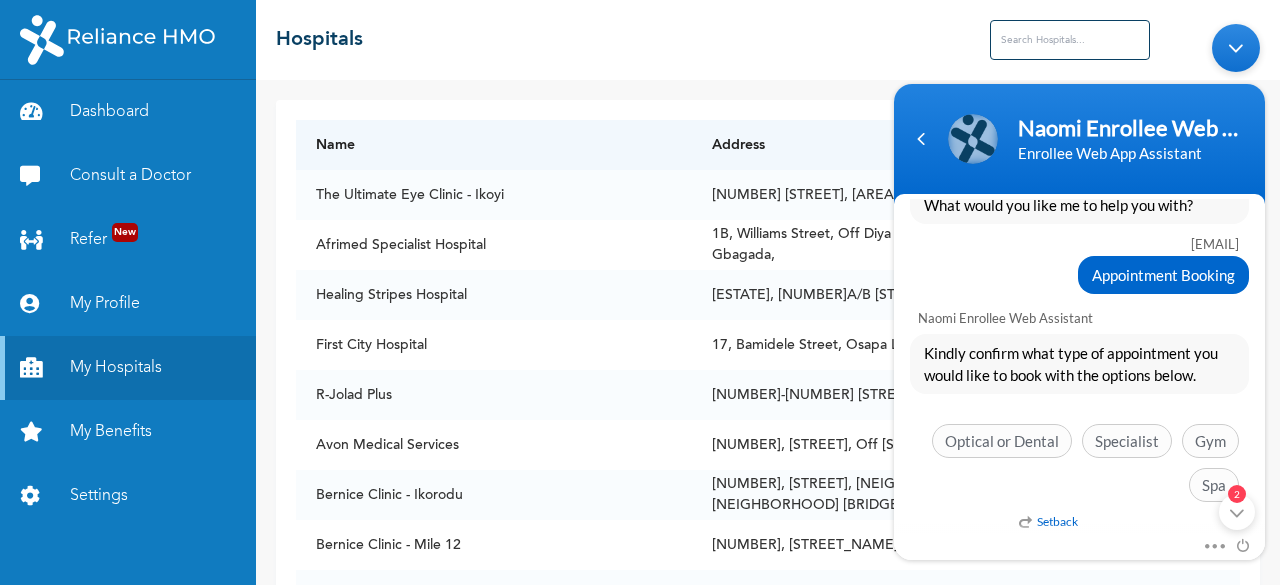 click on "[NAME] [TITLE] [APP_NAME] [APP_NAME] [NAME] [TITLE] Hello [NAME] [NAME] Welcome to [BRAND]! My name is [NAME], your digital assistant! It's a pleasure to have you here.  😊 I'm designed to help with common questions like access to care, plan renewal, booking appointments, and more. If your request falls outside of these topics, please use the buttons to get connected to an agent for top-notch support. For the best experience in resolving your concerns and inquiries, be sure to use the buttons provided. Let’s get started!  I can help you buy new plans, get your HMO ID, check available hospitals and many more. What would you like me to help you with?  [NAME]  Appointment Booking [NAME] [TITLE]  Kindly confirm what type of appointment you would like to book with the options below. Setback Optical or Dental Specialist Gym Spa Mute Send email [NUMBER] [NAME] [TITLE] Just now   Conversation FAQs [NAME] [TITLE]" at bounding box center [1079, 292] 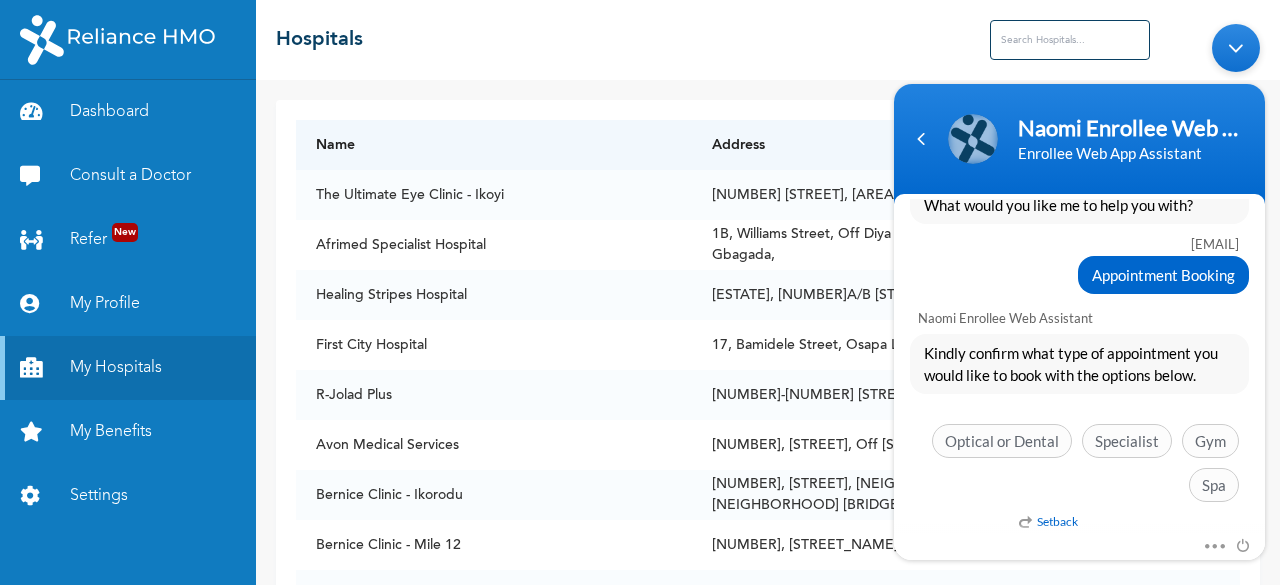 click at bounding box center (921, 139) 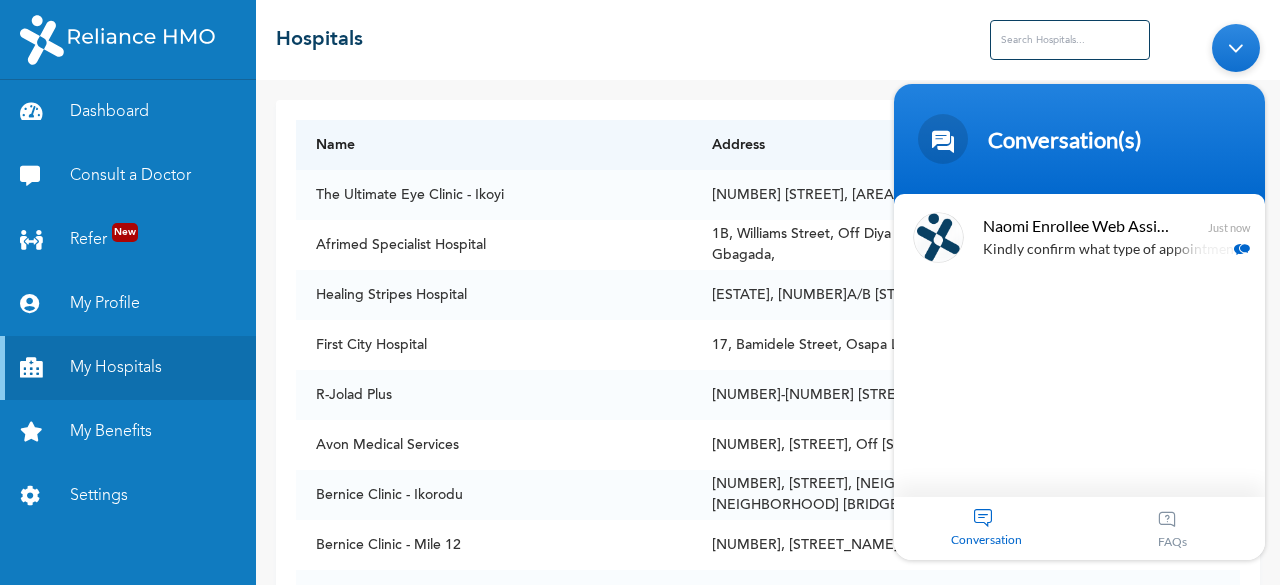 click on "☰  Hospitals" at bounding box center (768, 40) 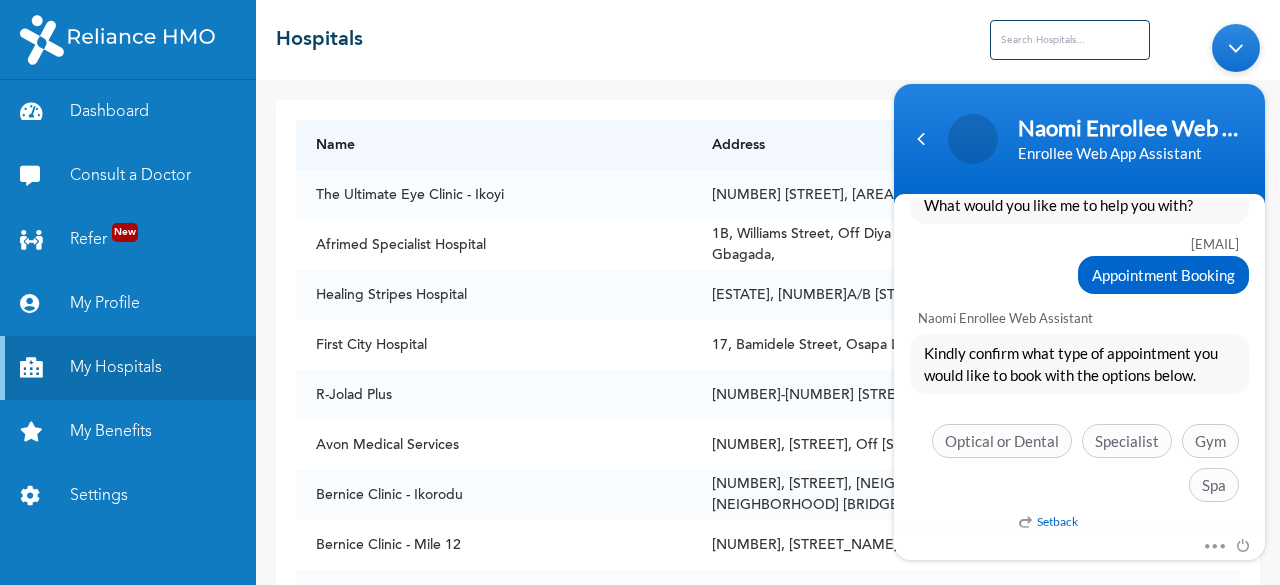 click at bounding box center (1236, 48) 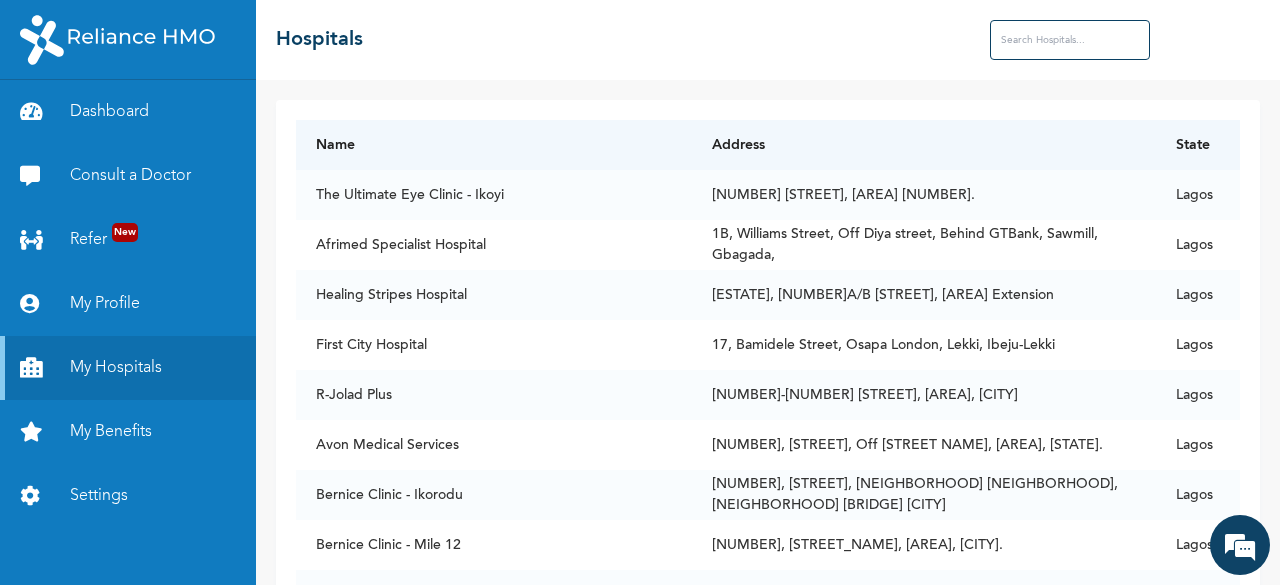 click at bounding box center [1070, 40] 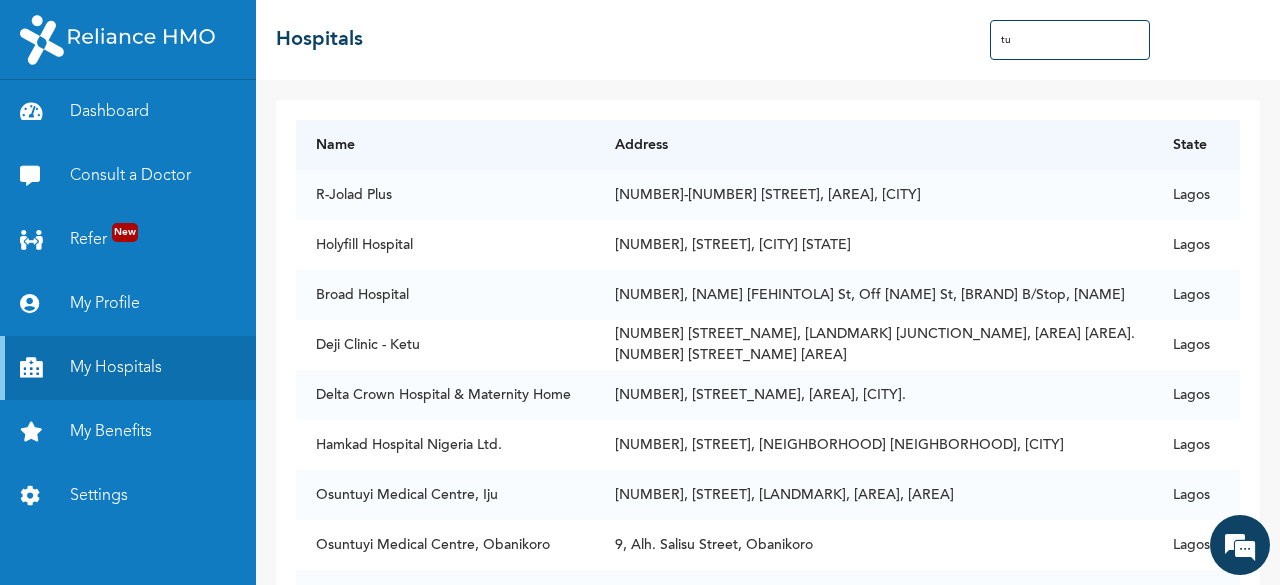 type on "t" 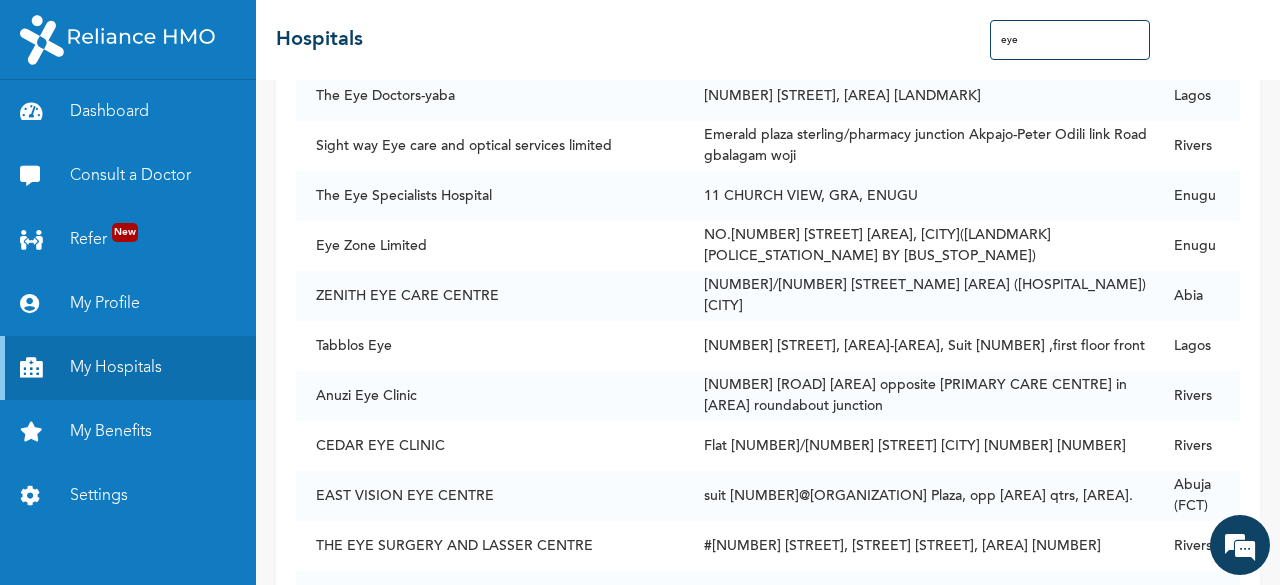 scroll, scrollTop: 5014, scrollLeft: 0, axis: vertical 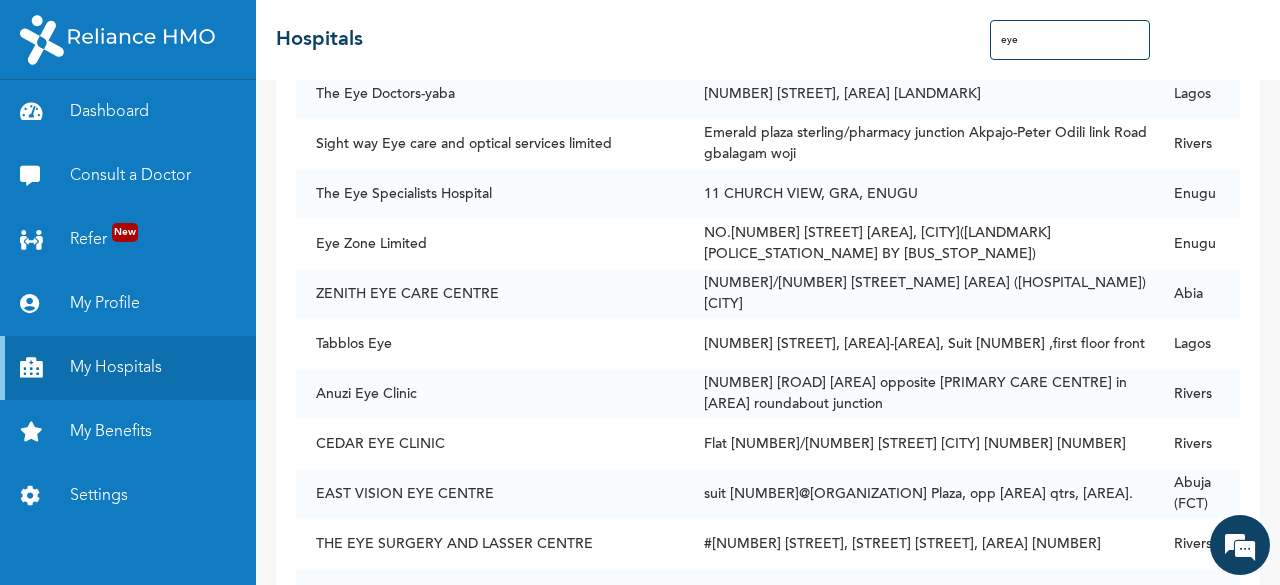 type on "eye" 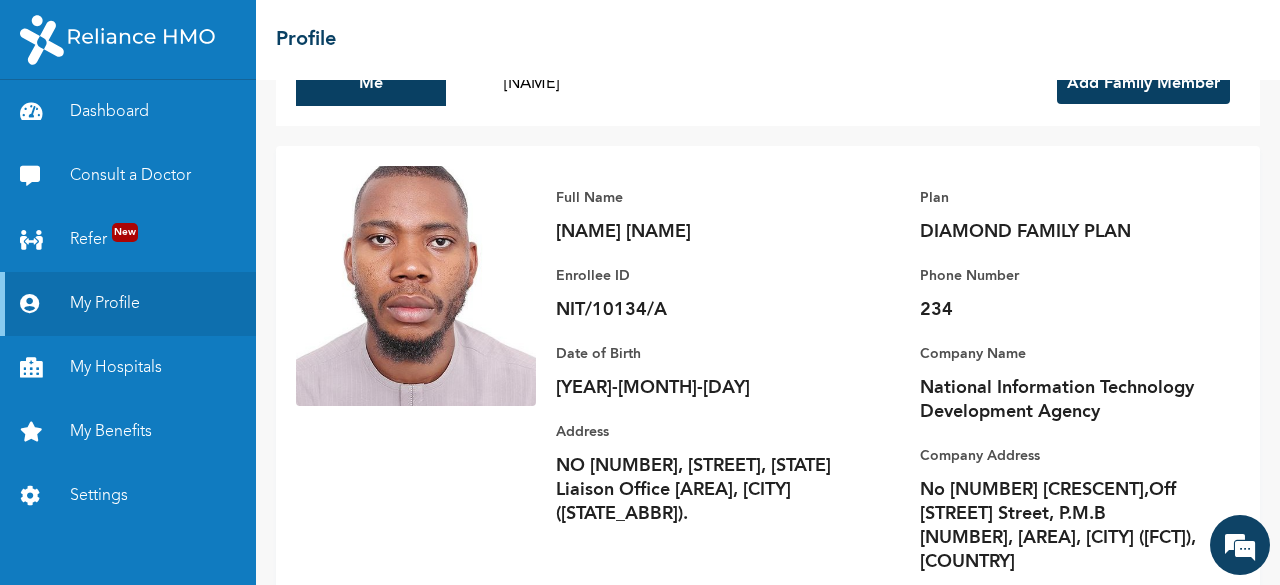 scroll, scrollTop: 126, scrollLeft: 0, axis: vertical 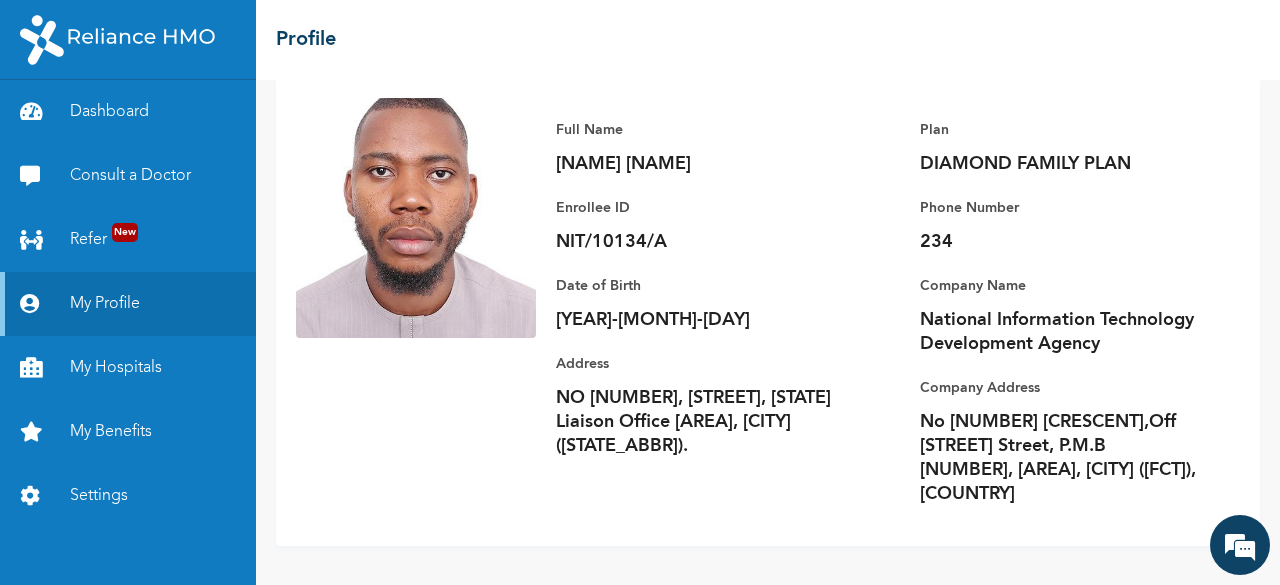 click on "Consult a Doctor" at bounding box center [128, 176] 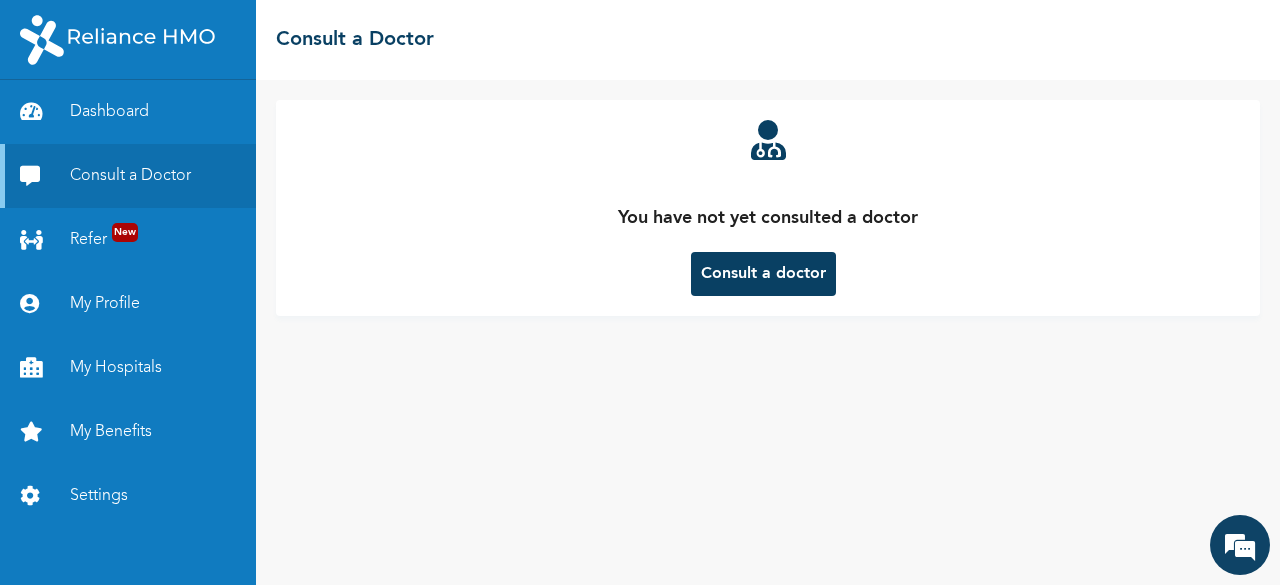 click on "Consult a doctor" at bounding box center [763, 274] 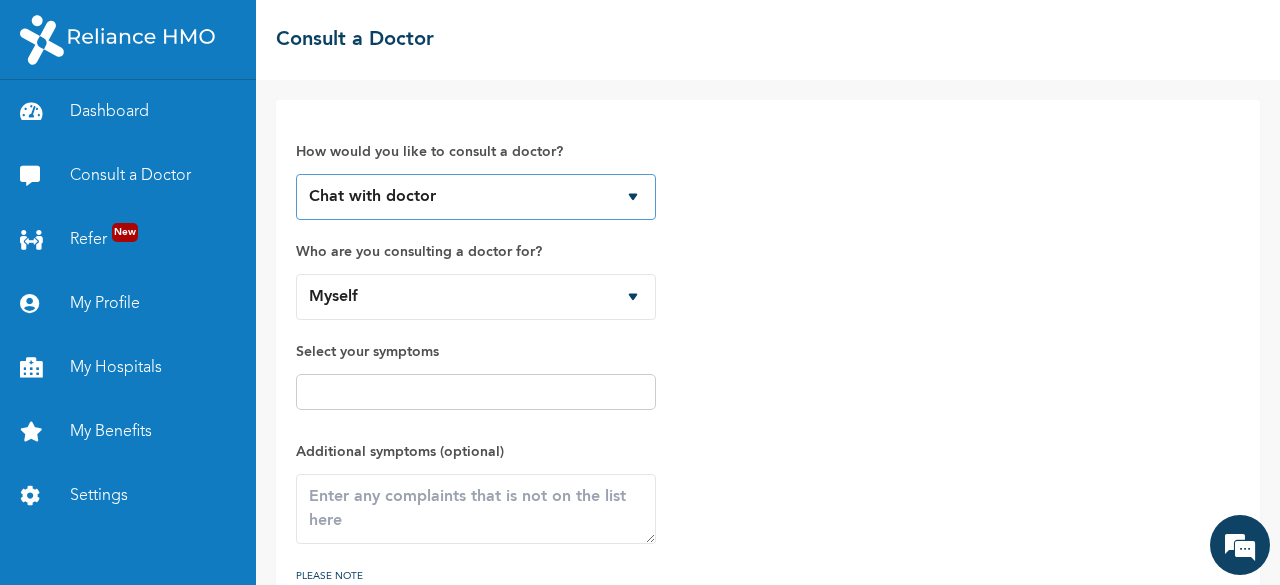 click on "Chat with doctor Phone Call" at bounding box center [476, 197] 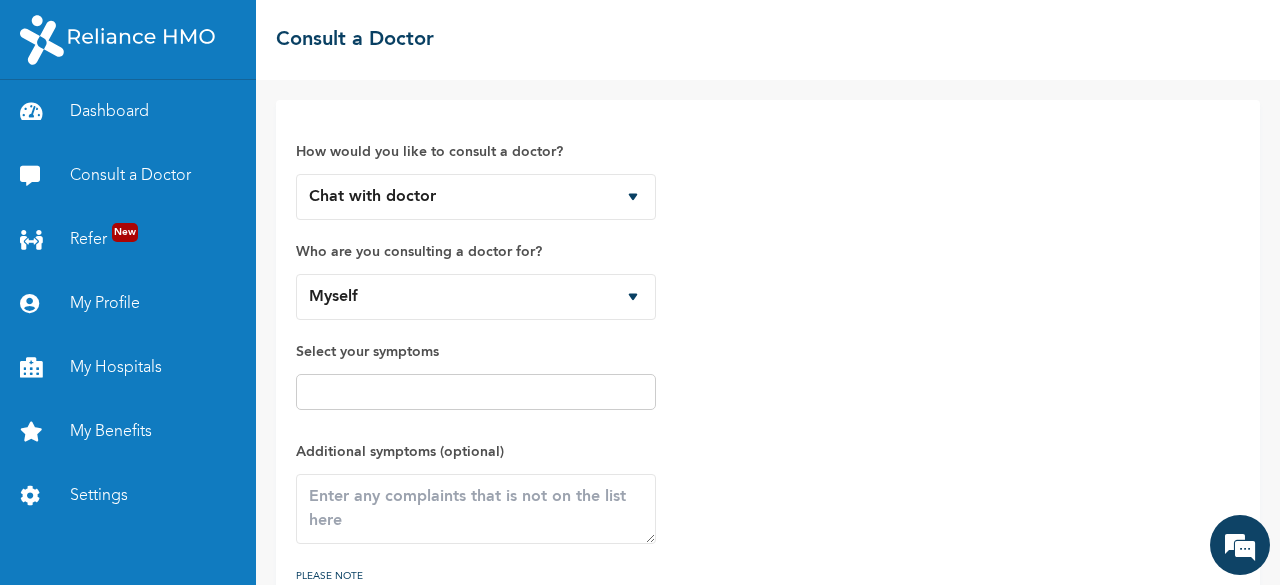 click on "How would you like to consult a doctor? Chat with doctor Phone Call Who are you consulting a doctor for? Myself [LAST_NAME] [LAST_NAME] Select your symptoms Additional symptoms (optional) PLEASE NOTE THIS APP IS NOT INTENDED FOR THE TREATMENT OF PREGNANT WOMEN AND CHILDREN OF 6 MONTHS AND BELOW" at bounding box center (768, 368) 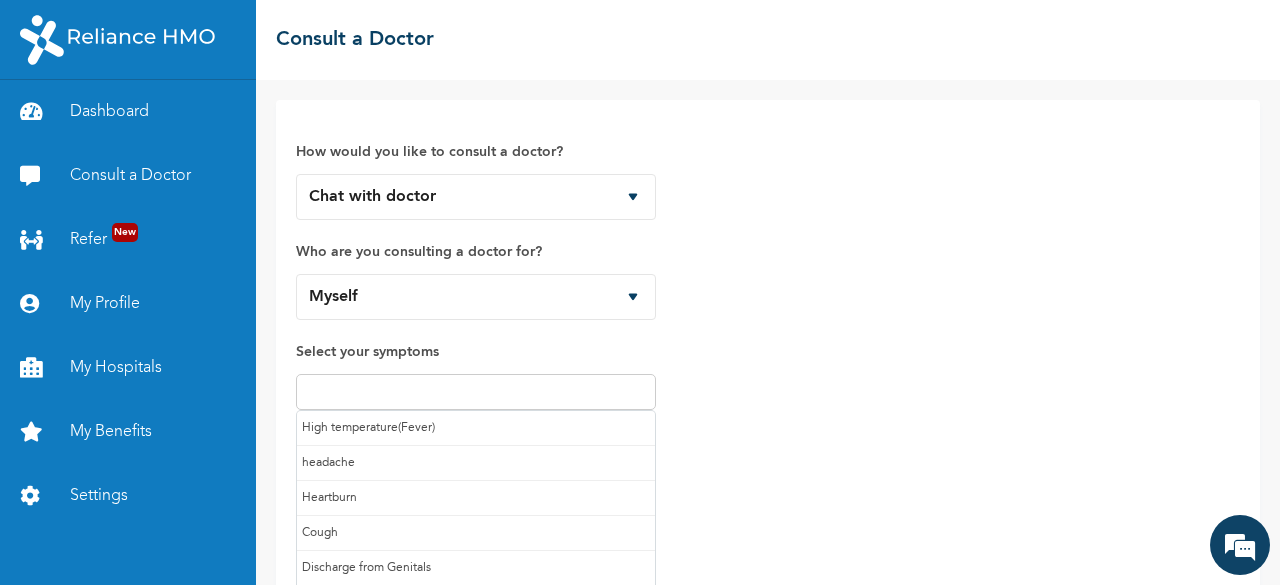 click at bounding box center [476, 392] 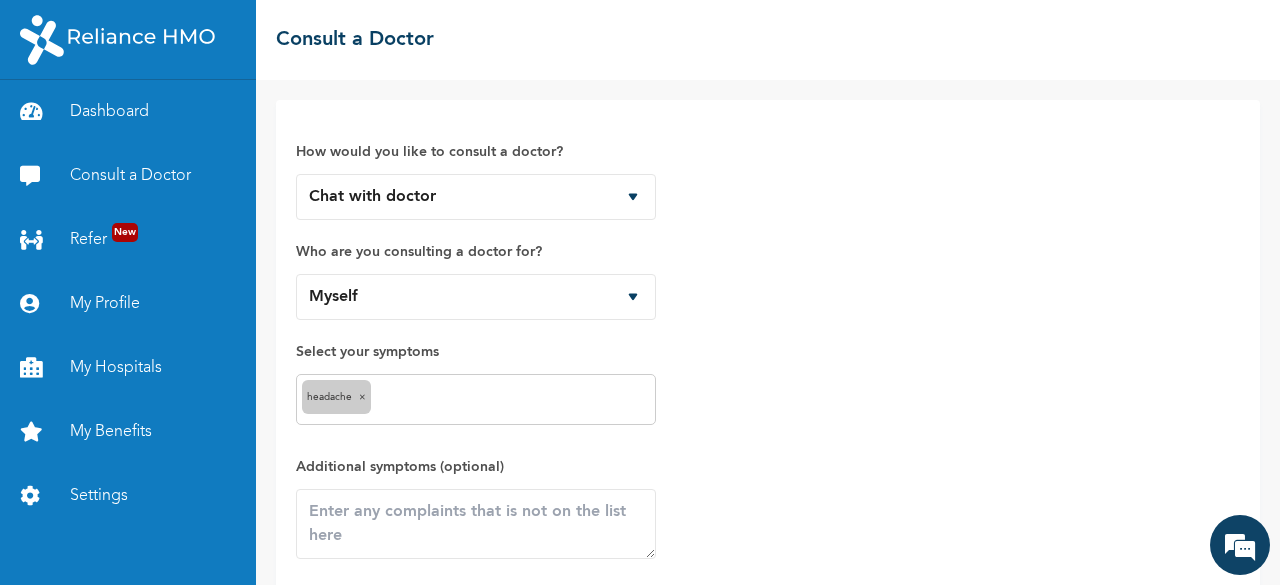 click on "headache  ×" at bounding box center (476, 399) 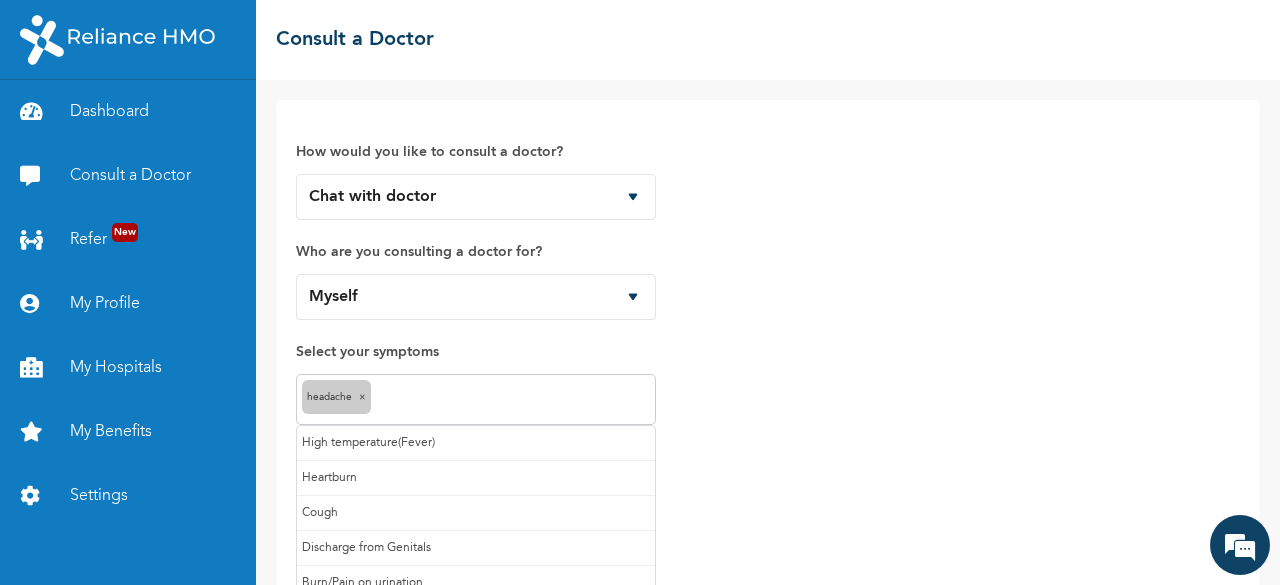 click at bounding box center (513, 400) 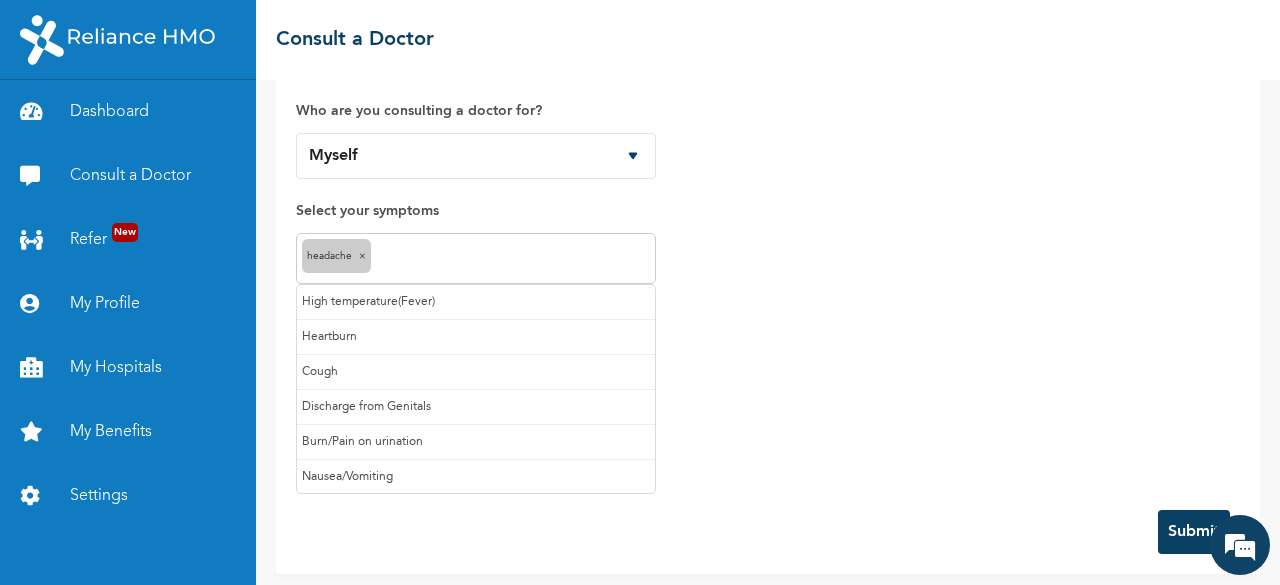 scroll, scrollTop: 147, scrollLeft: 0, axis: vertical 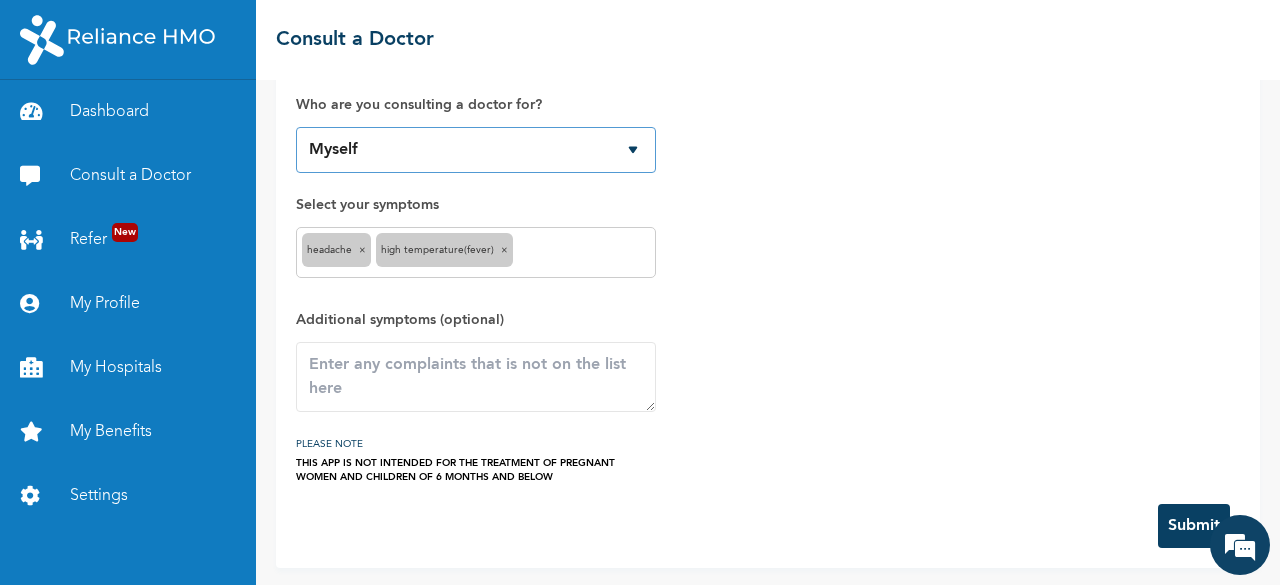 click on "Myself [NAME]" at bounding box center (476, 150) 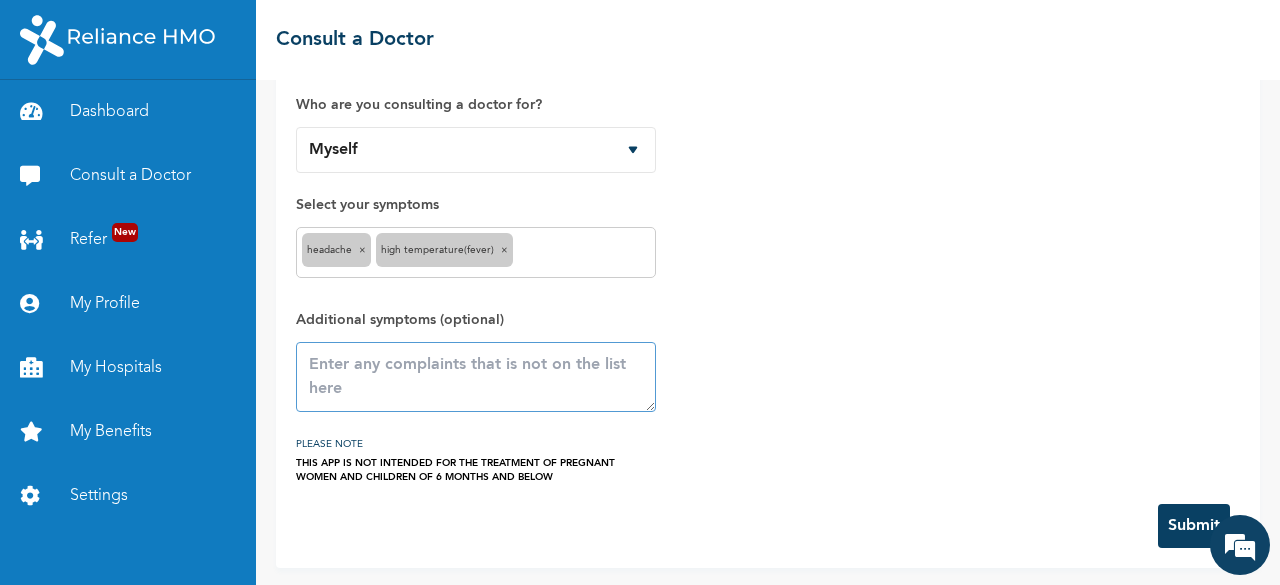 click at bounding box center (476, 377) 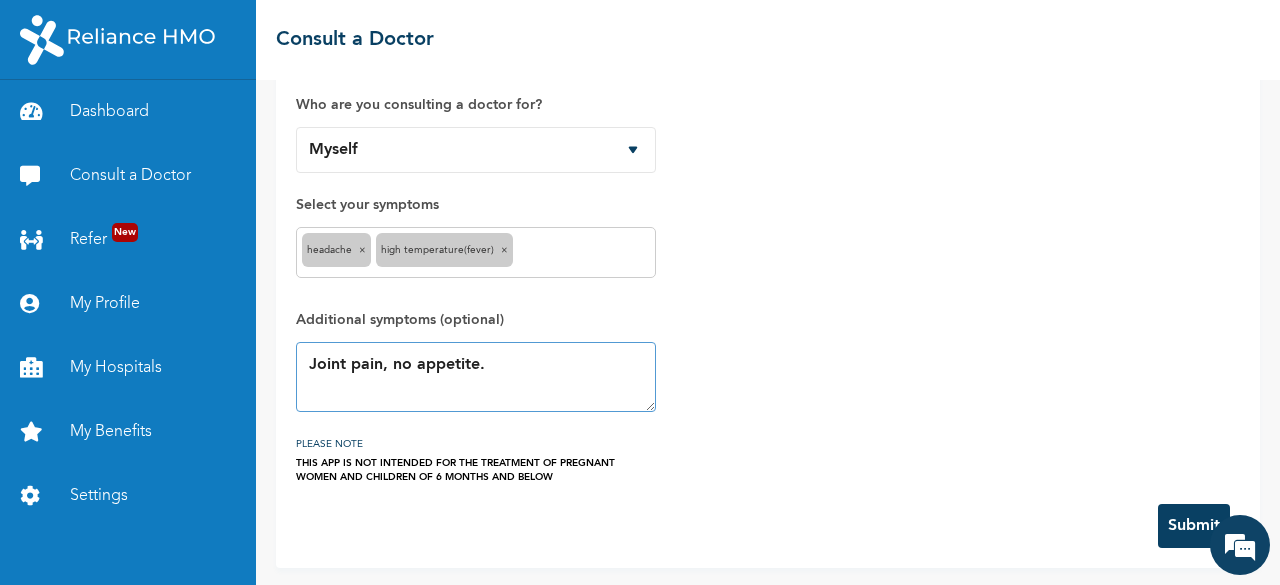 type on "Joint pain, no appetite." 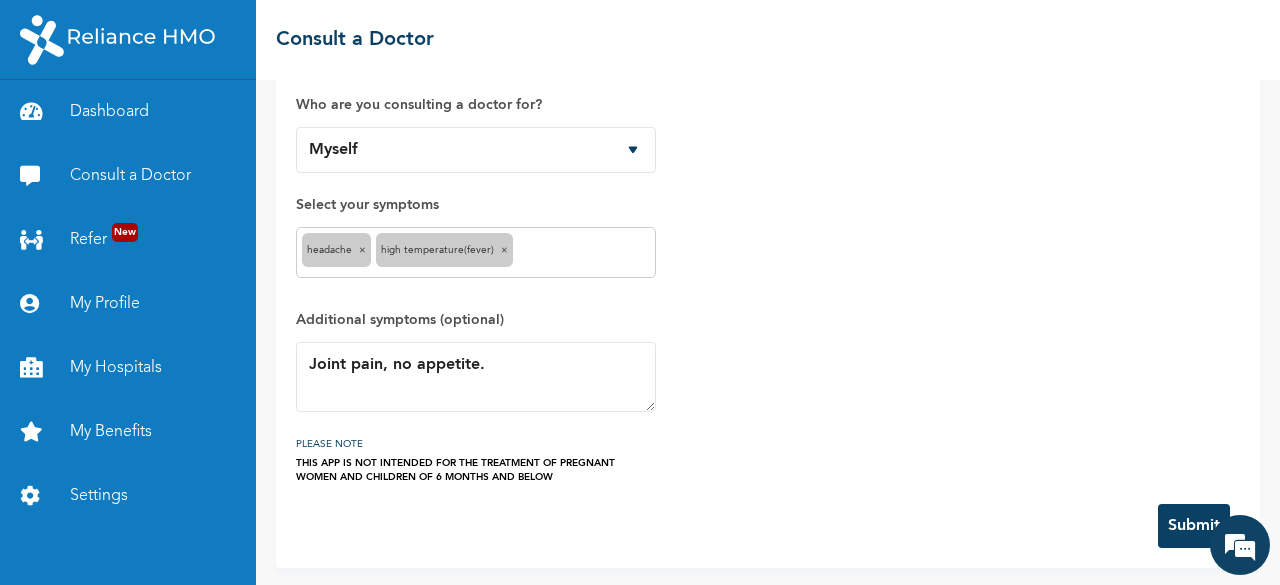 click on "Submit" at bounding box center (1194, 526) 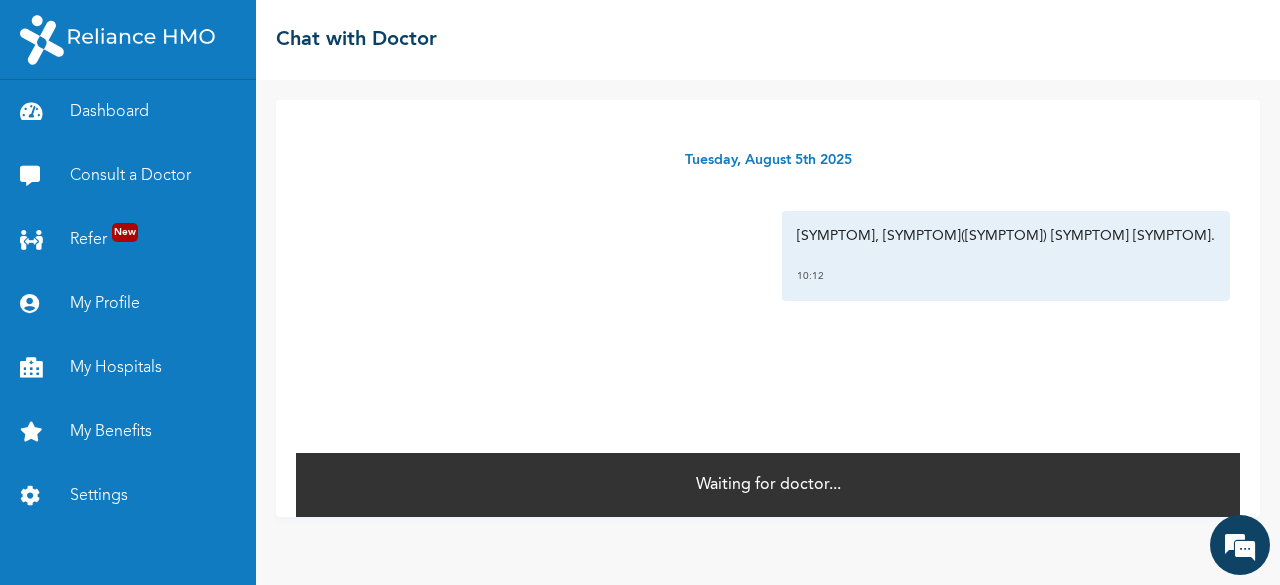 click on "Dashboard" at bounding box center (128, 112) 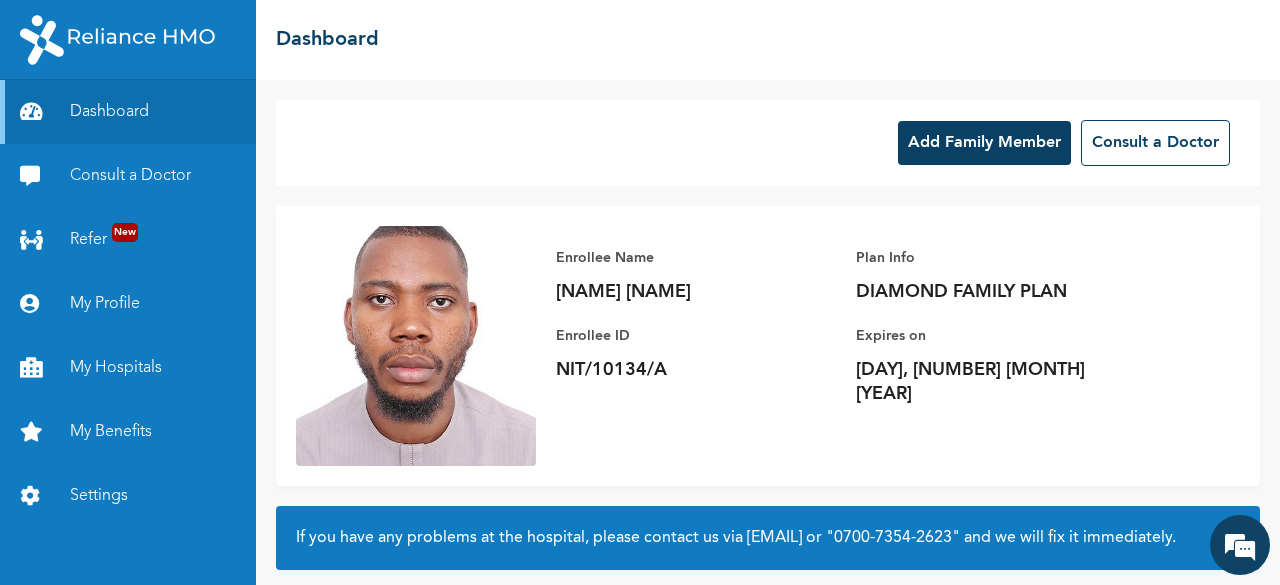 scroll, scrollTop: 189, scrollLeft: 0, axis: vertical 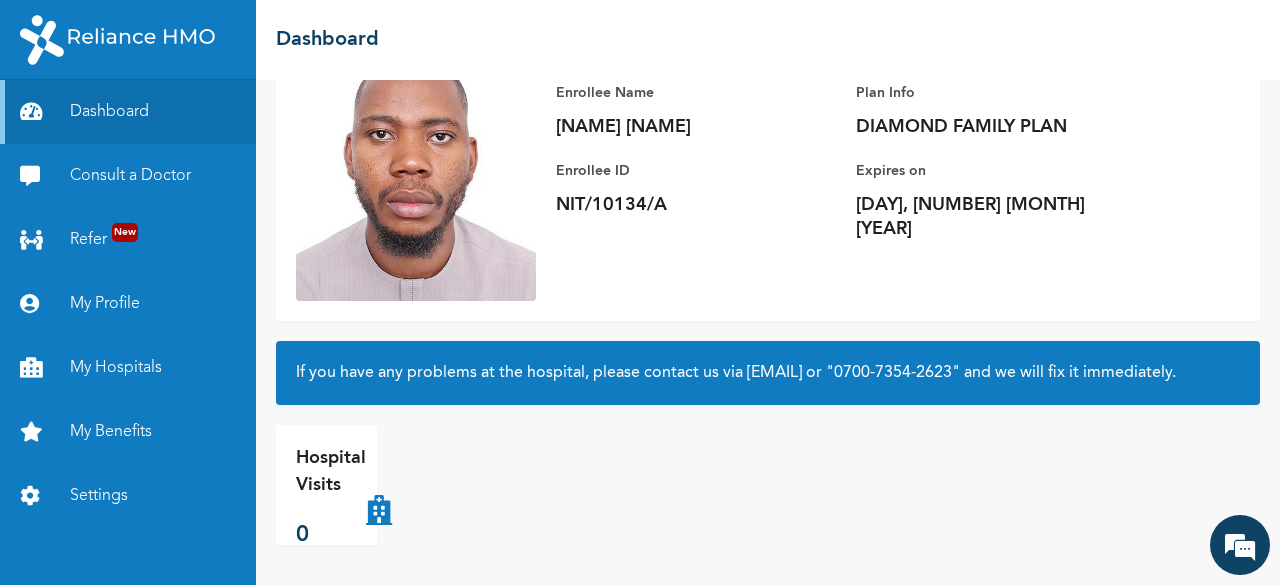 click on "Consult a Doctor" at bounding box center (128, 176) 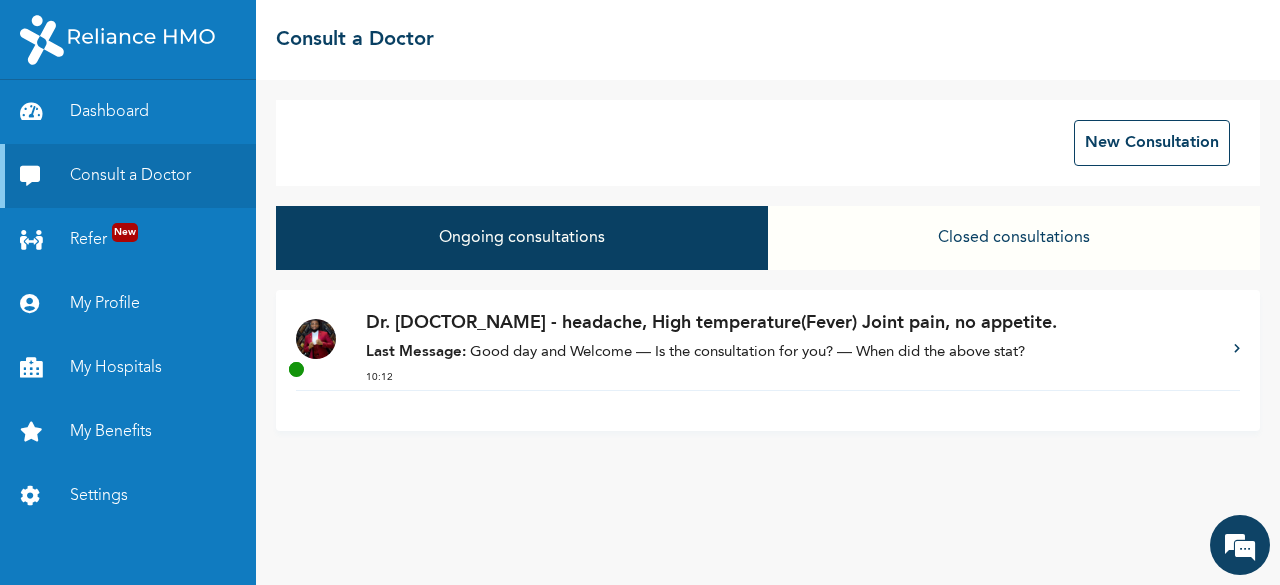 click on "Last Message: Good day and Welcome
— Is the consultation for you?
— When did the above stat?" at bounding box center [790, 353] 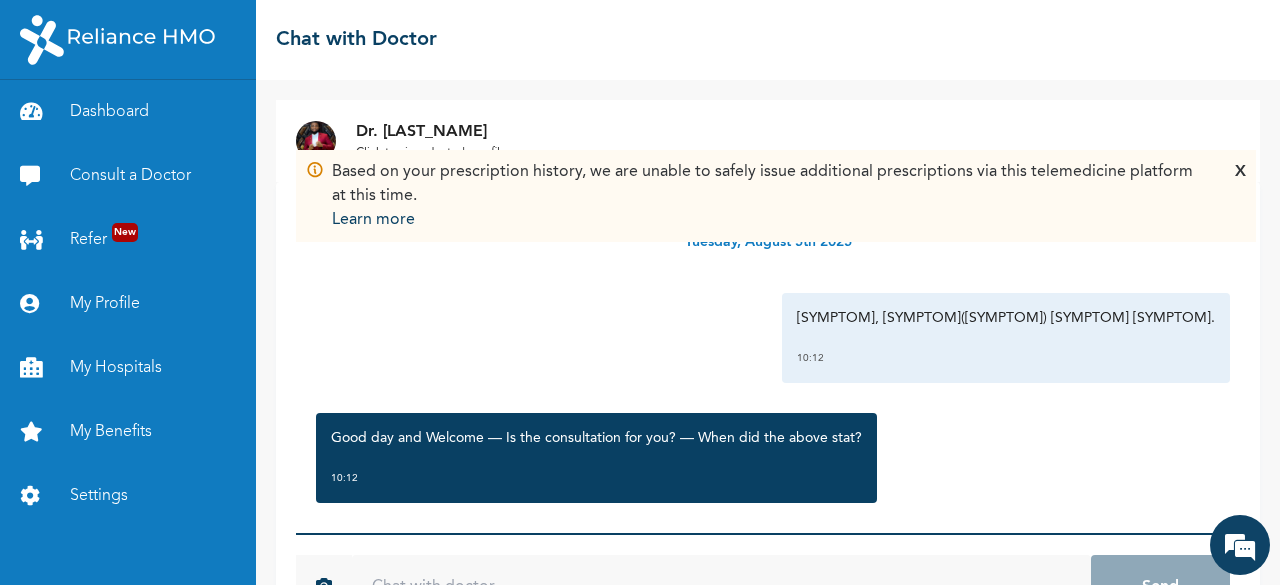 scroll, scrollTop: 74, scrollLeft: 0, axis: vertical 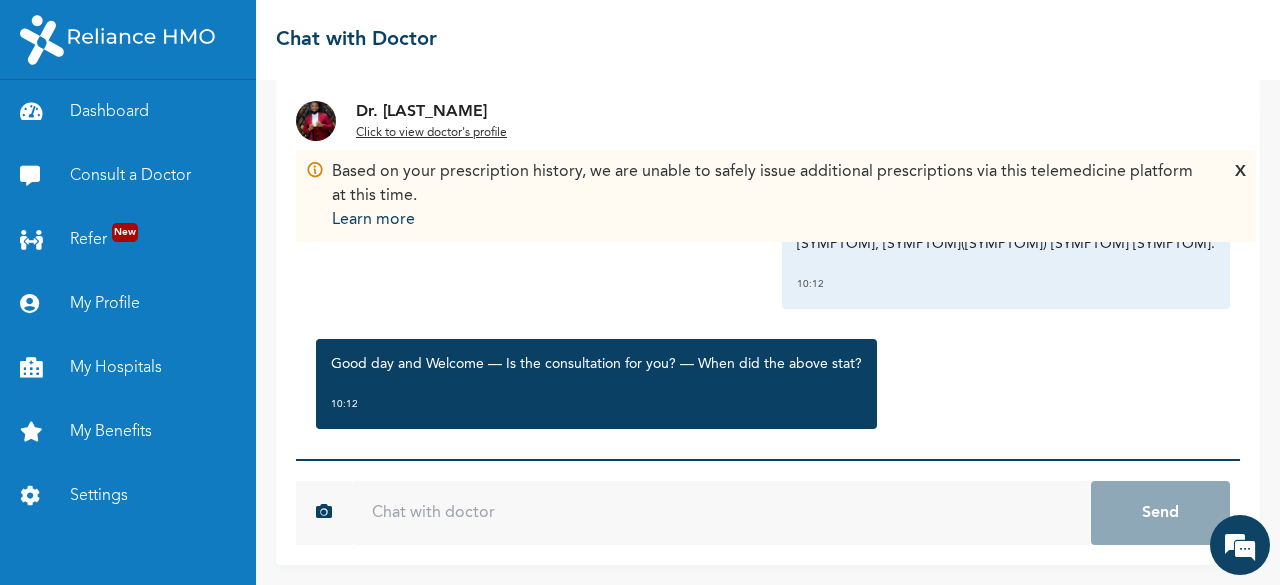 click at bounding box center [721, 513] 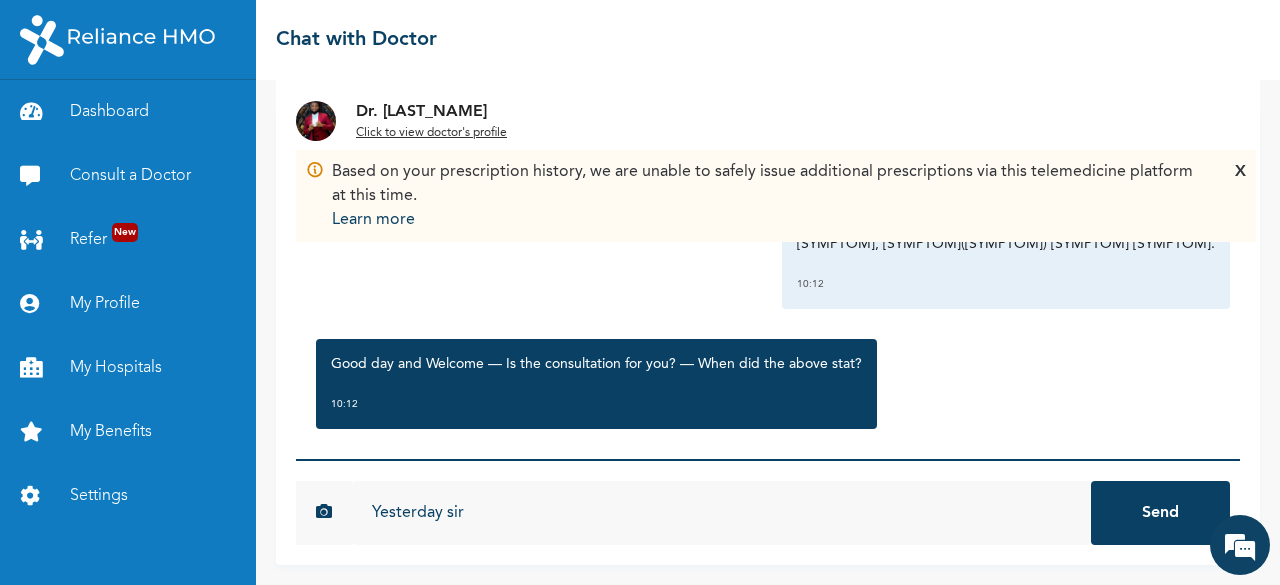 type on "Yesterday sir" 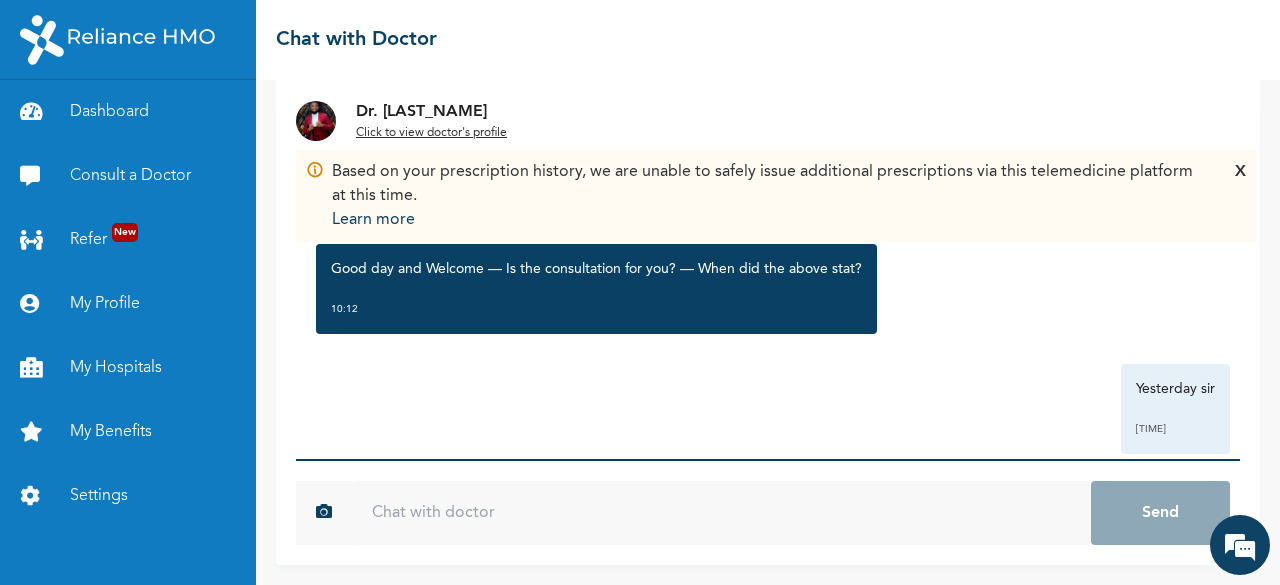 scroll, scrollTop: 134, scrollLeft: 0, axis: vertical 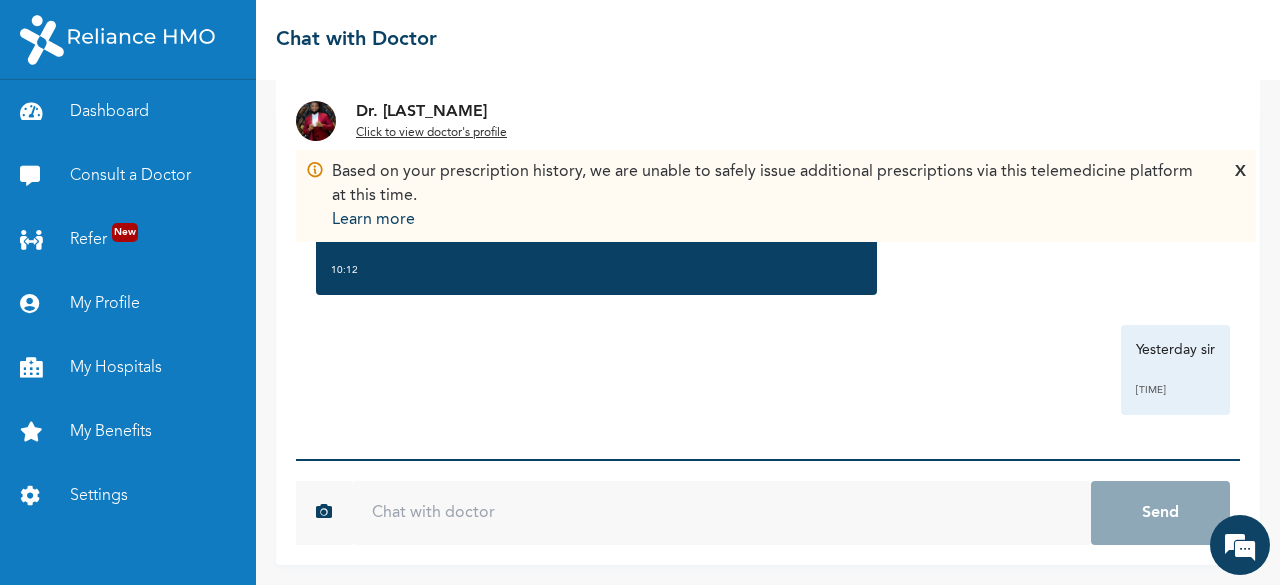 click on "Based on your prescription history, we are unable to safely issue additional prescriptions via this telemedicine platform at this time. Learn more X" at bounding box center [776, 196] 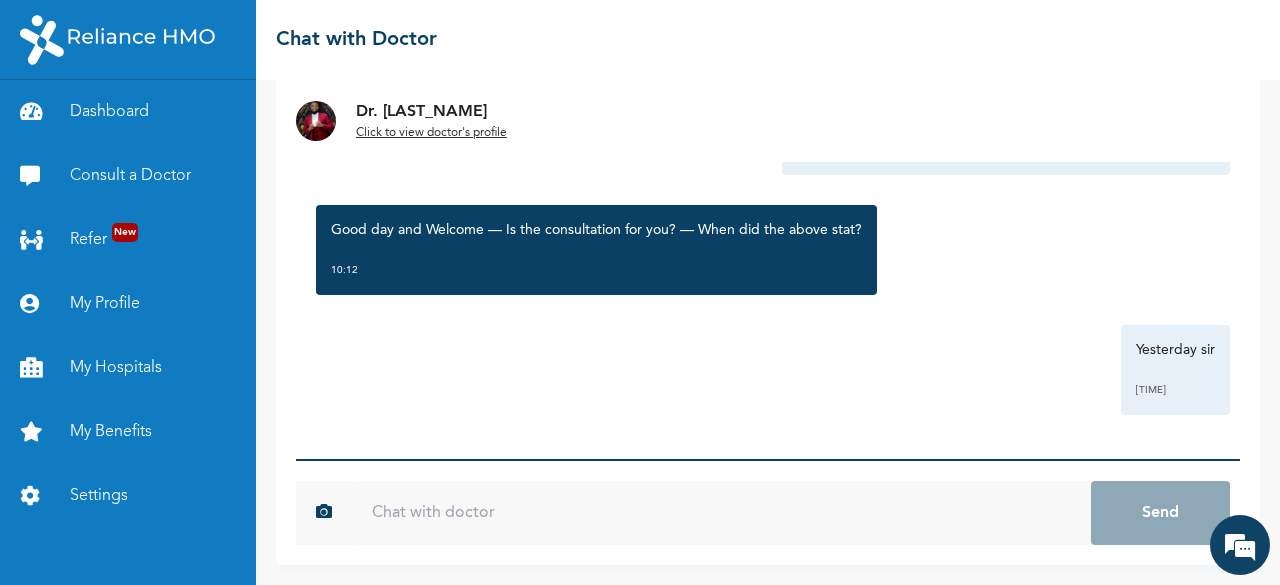 click on "My Benefits" at bounding box center [128, 432] 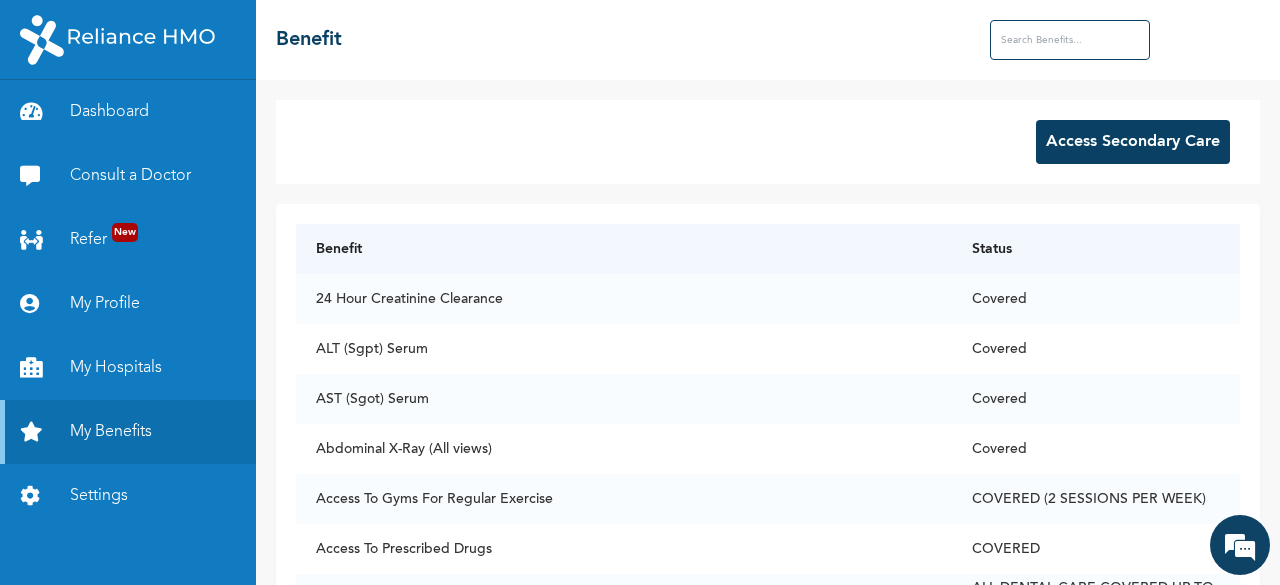 click on "Dashboard" at bounding box center [128, 112] 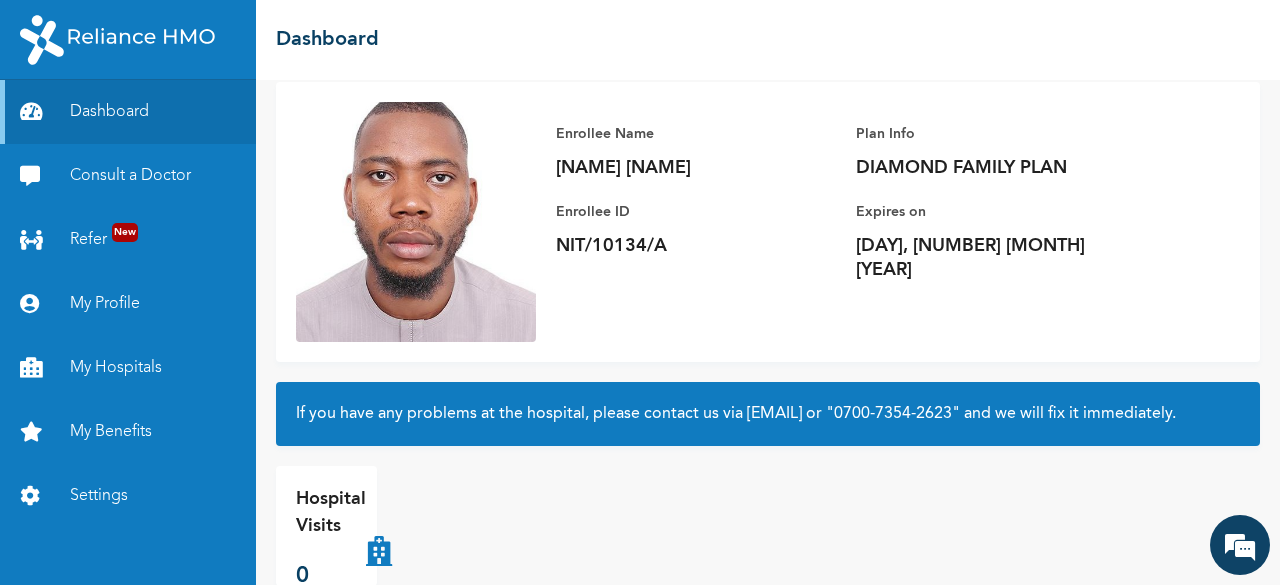 scroll, scrollTop: 189, scrollLeft: 0, axis: vertical 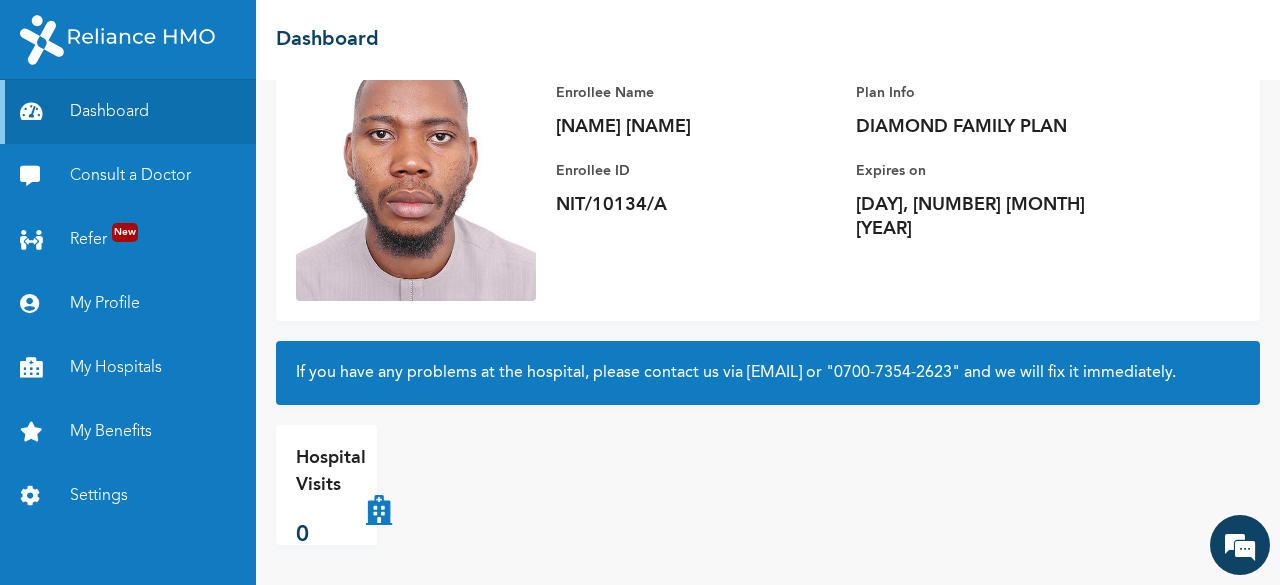 click at bounding box center [117, 40] 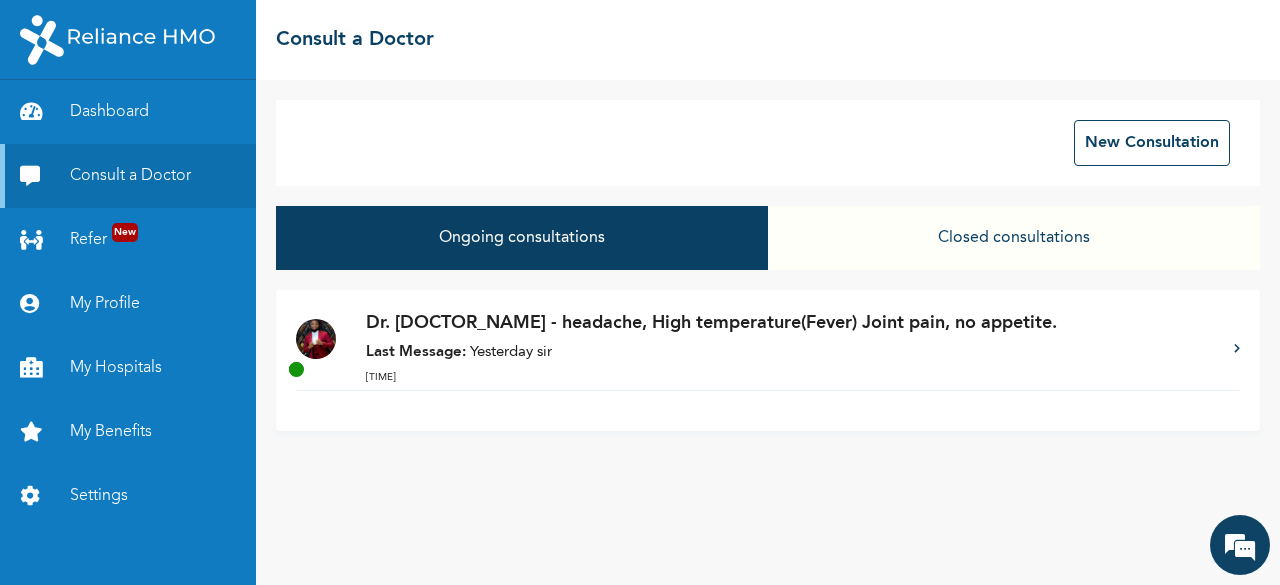 click on "My Hospitals" at bounding box center (128, 368) 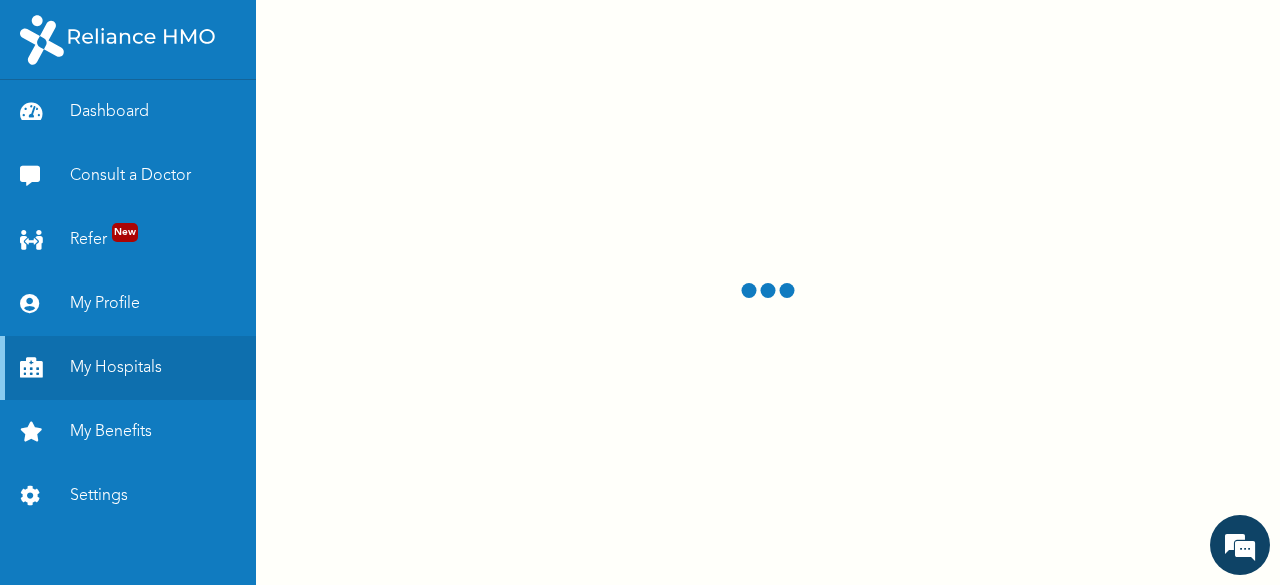 click on "Settings" at bounding box center (128, 496) 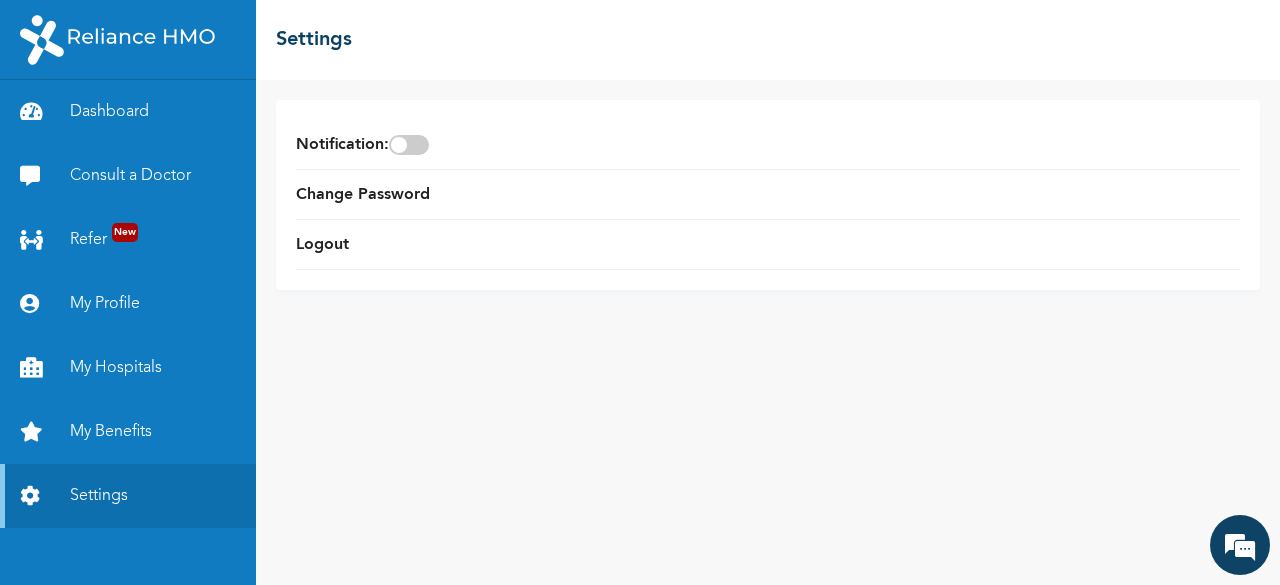 click on "My Benefits" at bounding box center [128, 432] 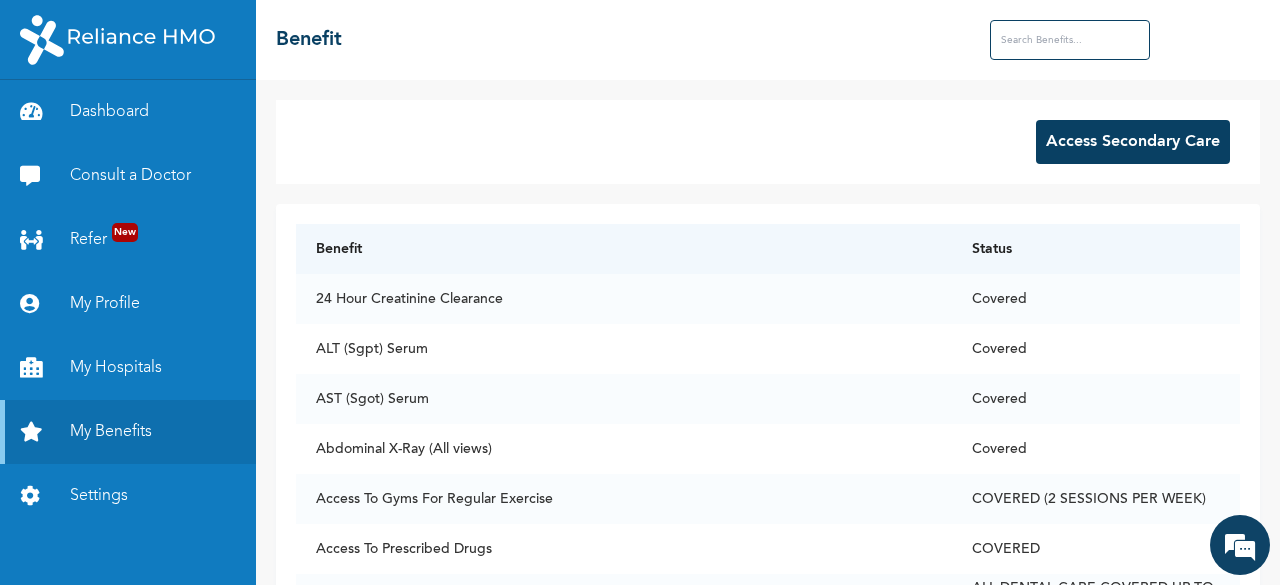 click at bounding box center (1070, 40) 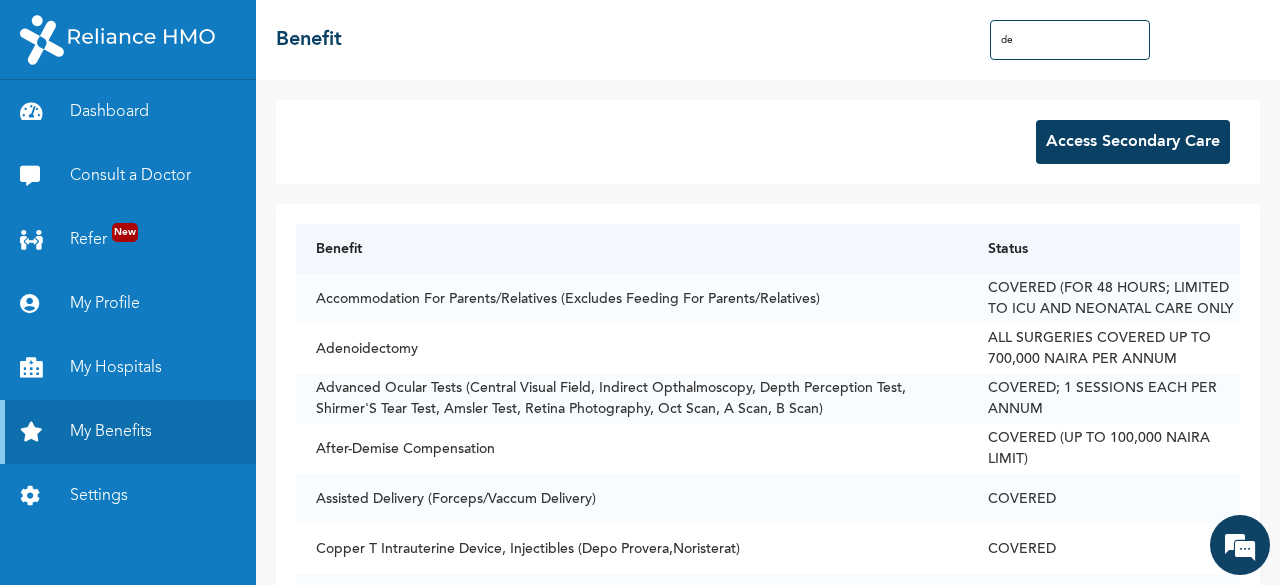 type on "d" 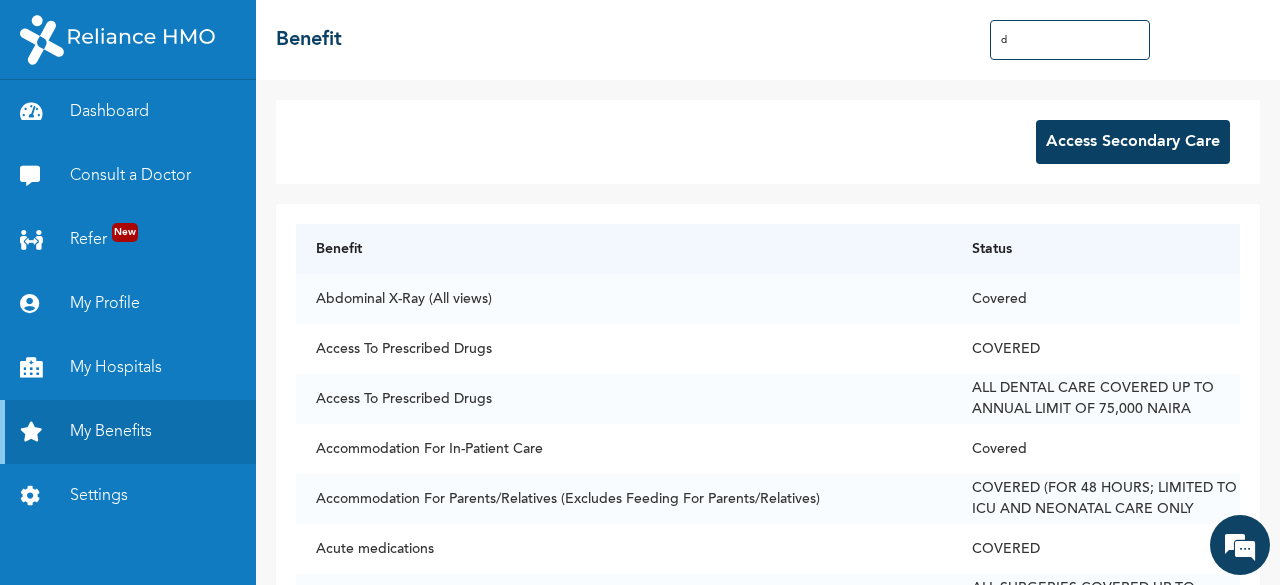 type 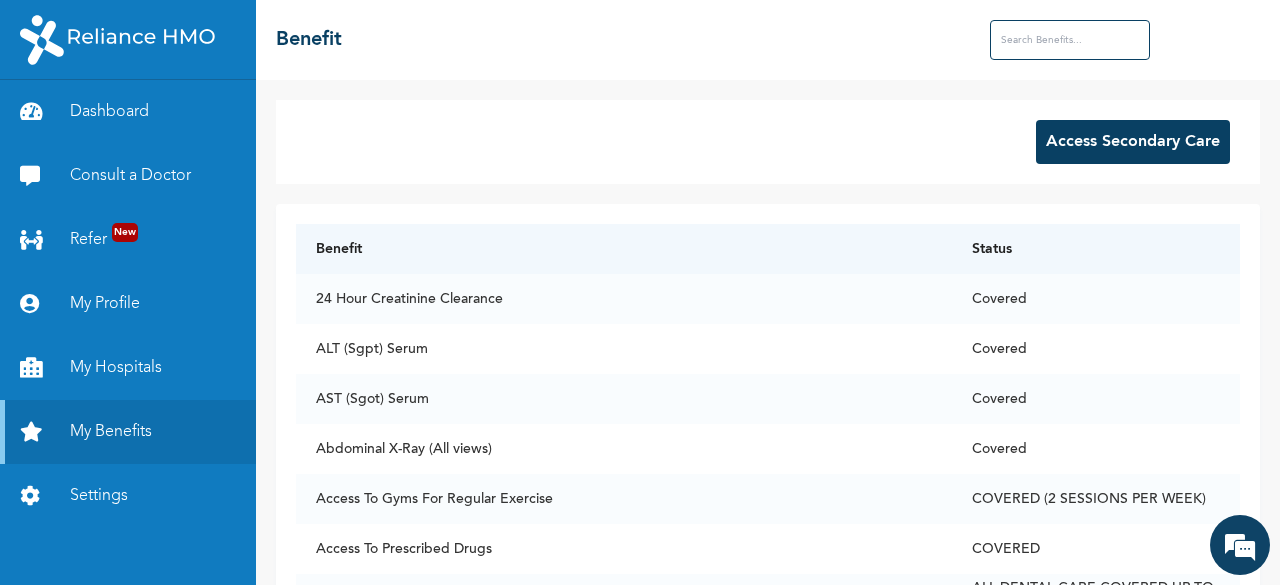 click on "My Hospitals" at bounding box center [128, 368] 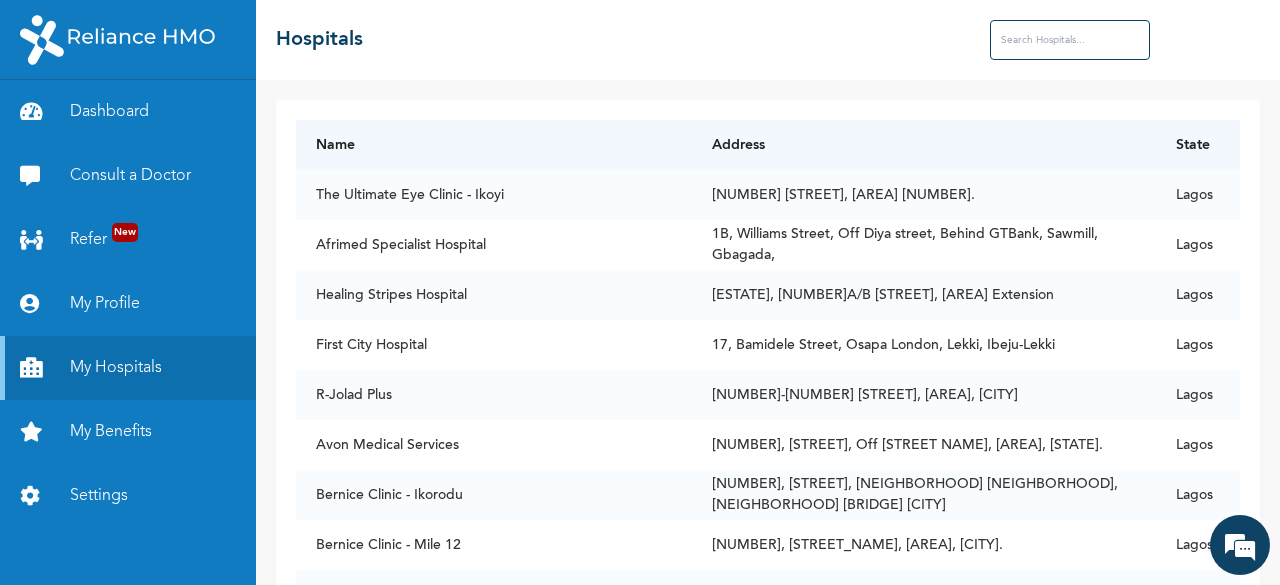 click at bounding box center [1070, 40] 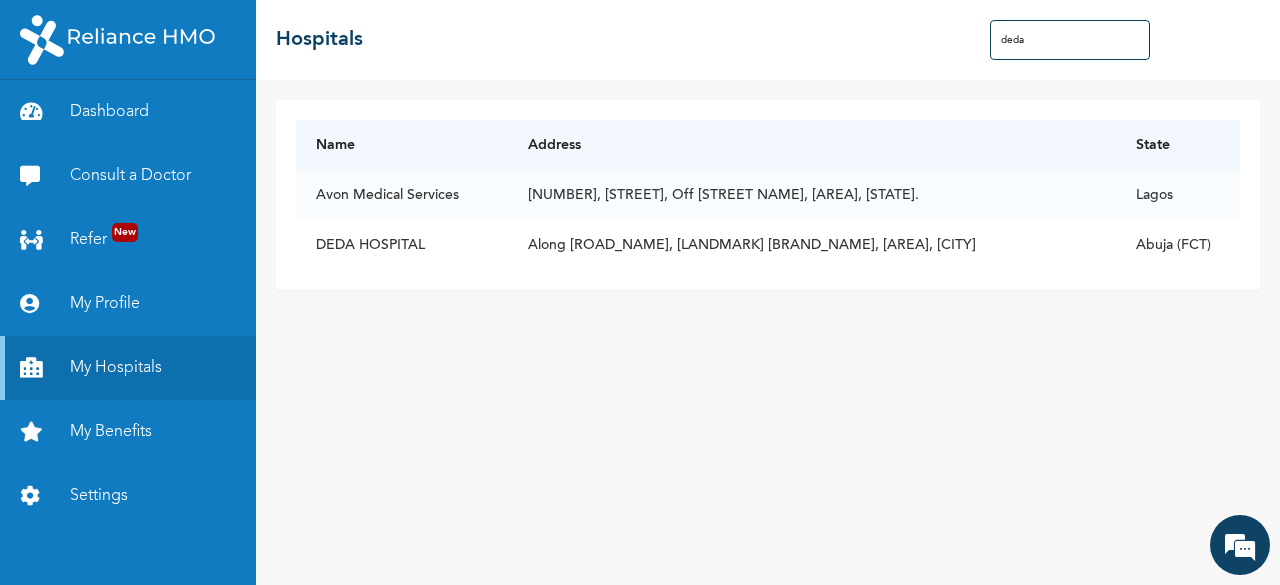 type on "deda" 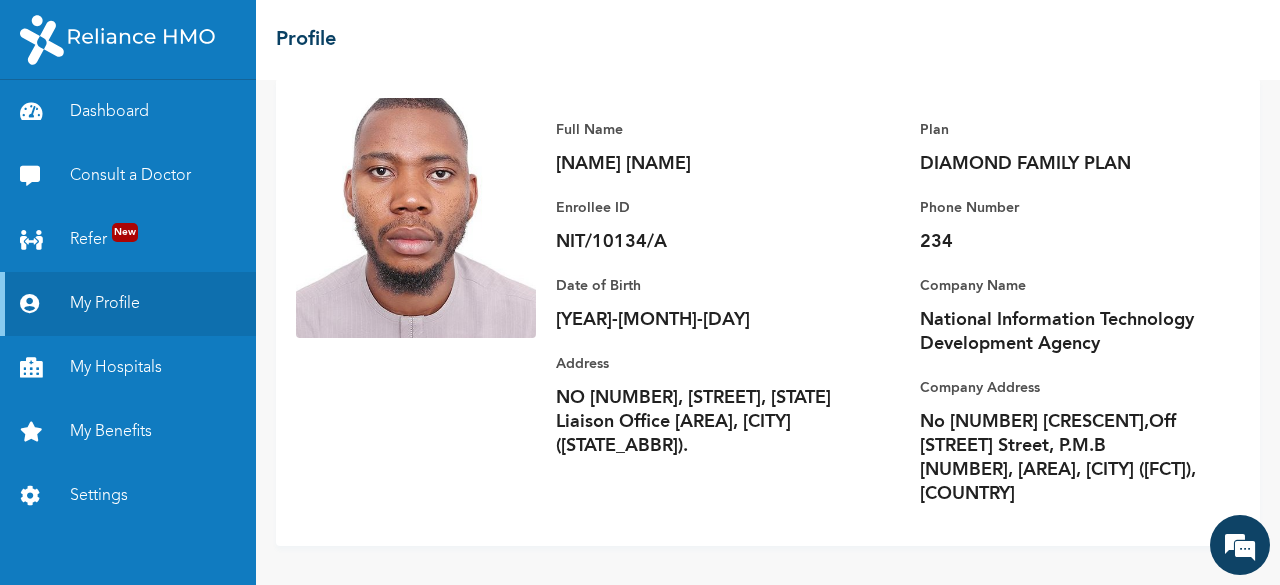 scroll, scrollTop: 0, scrollLeft: 0, axis: both 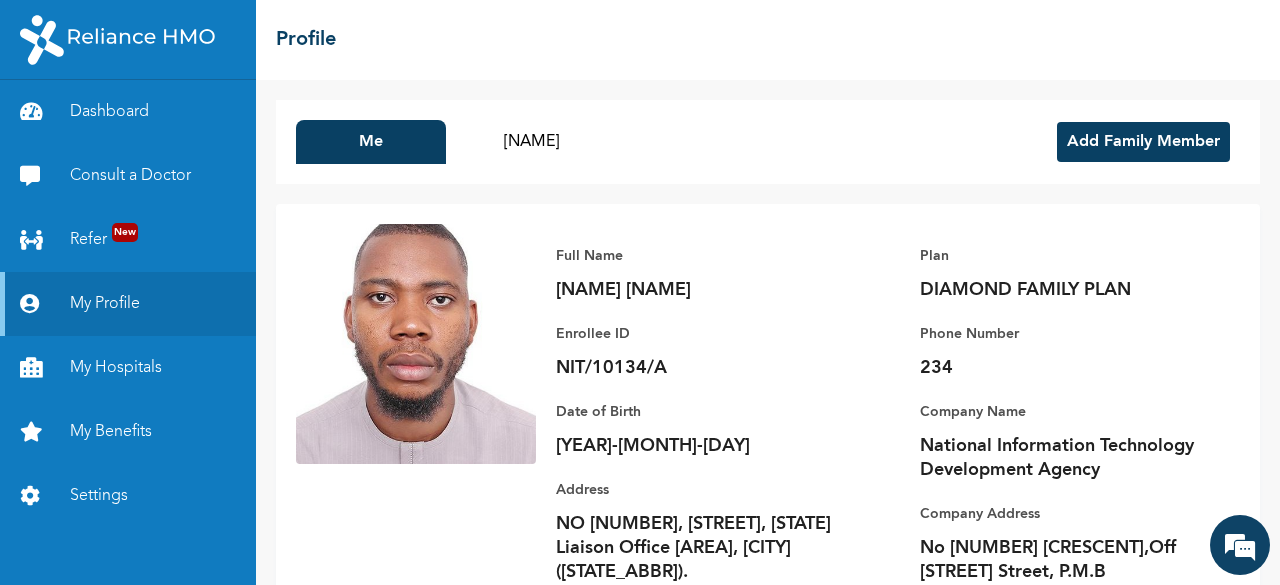 click on "[NAME]" at bounding box center [531, 142] 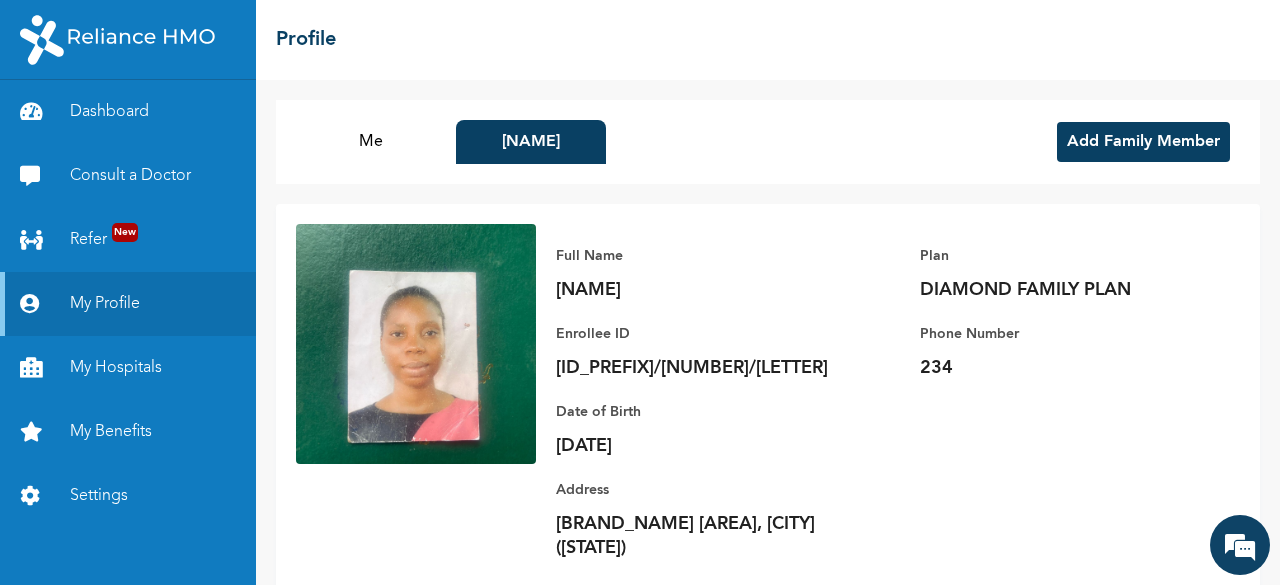click on "My Hospitals" at bounding box center [128, 368] 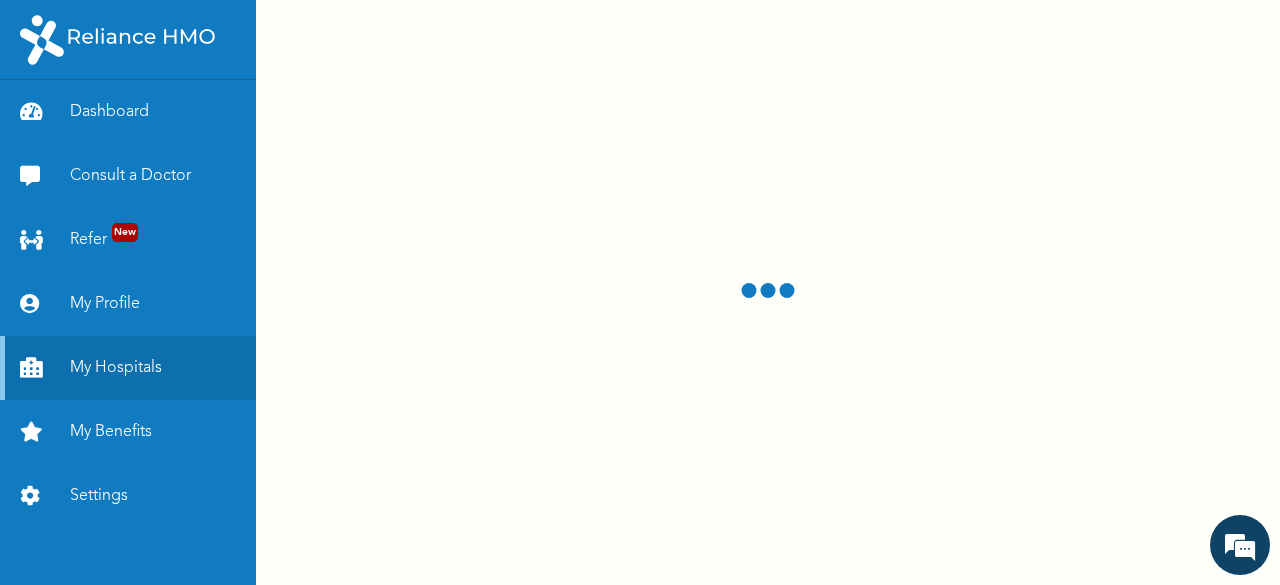 click on "Dashboard" at bounding box center [128, 112] 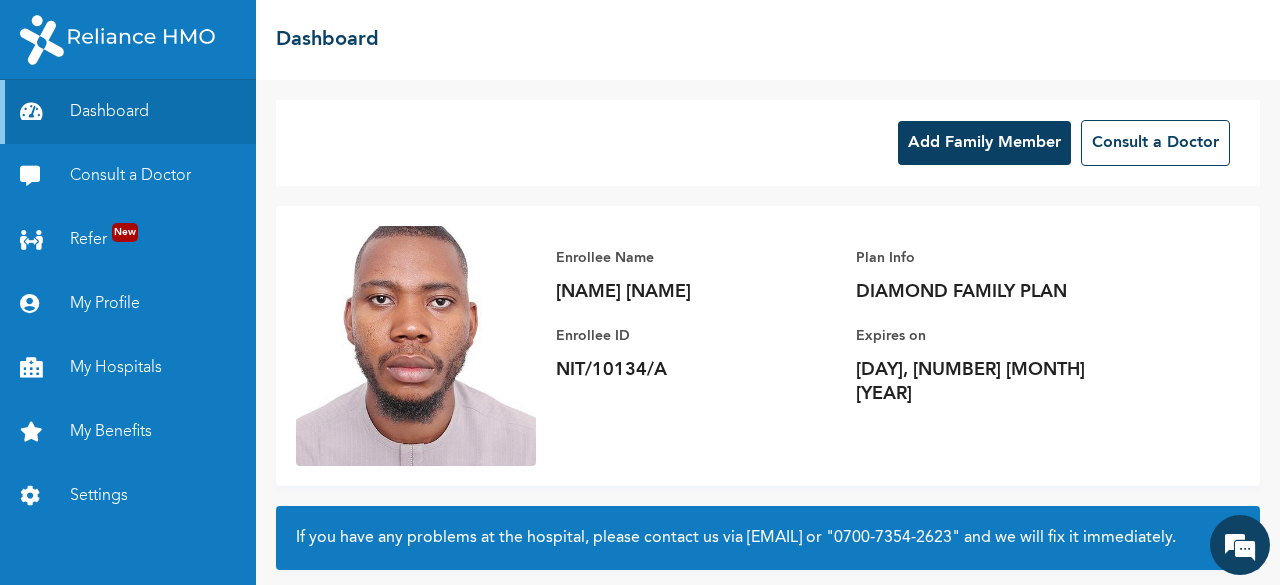 click on "Consult a Doctor" at bounding box center [128, 176] 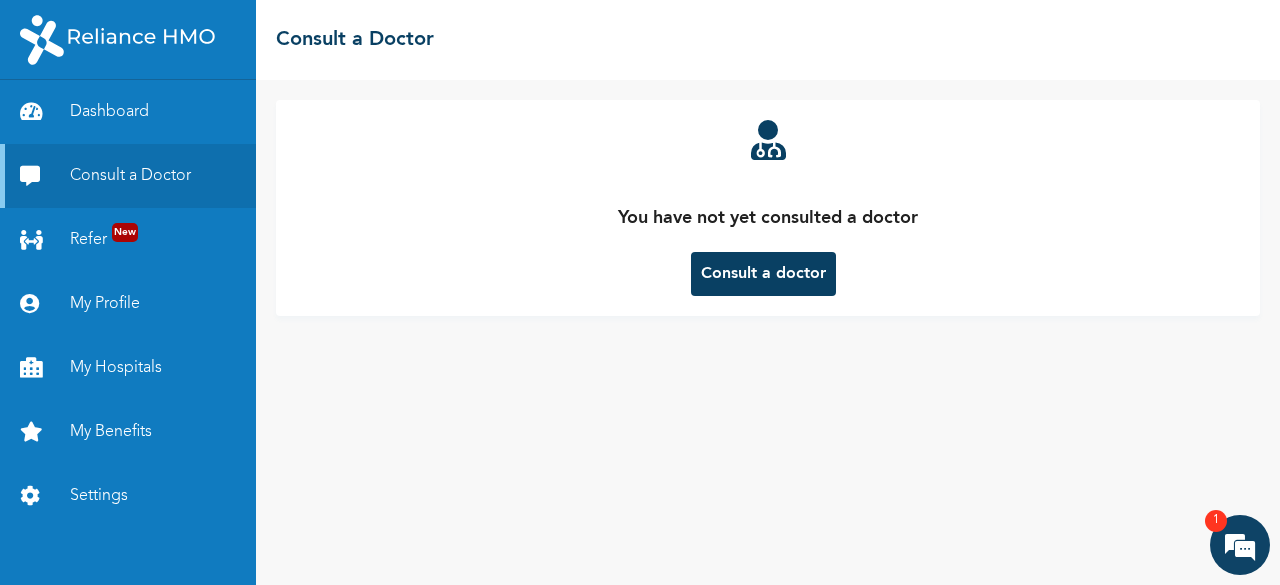 scroll, scrollTop: 752, scrollLeft: 0, axis: vertical 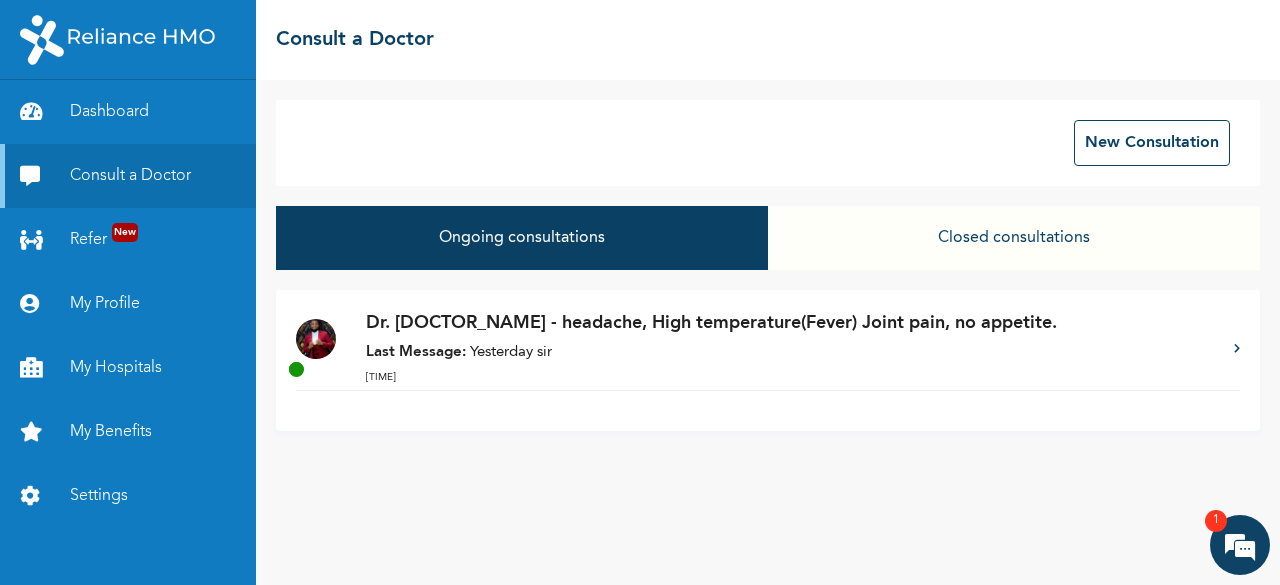 click at bounding box center (1240, 545) 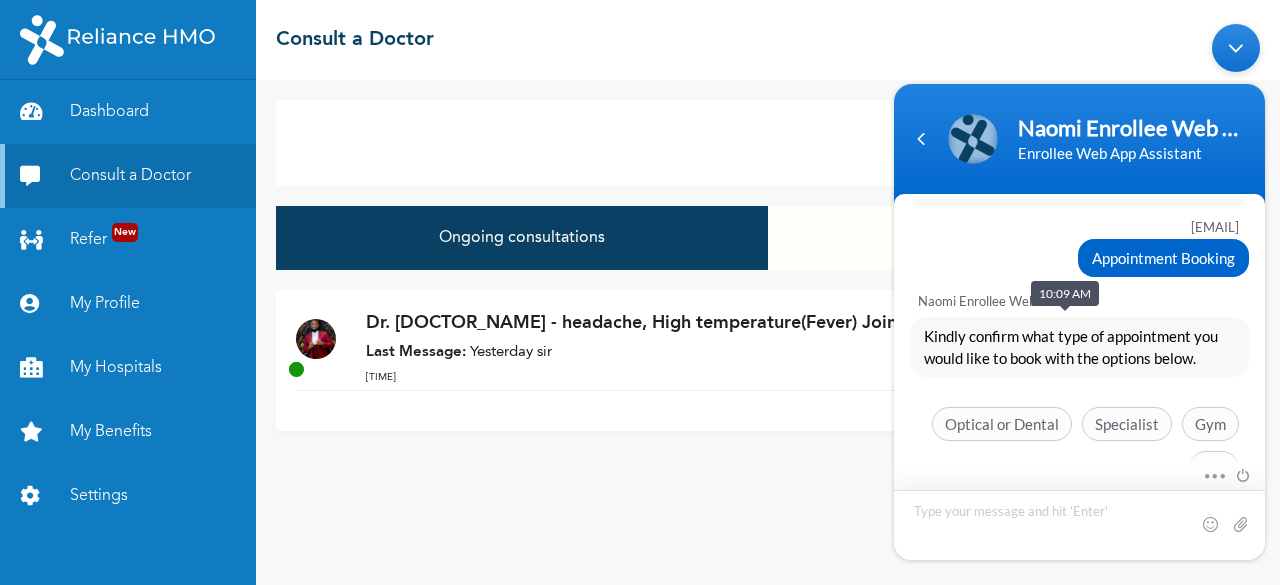 scroll, scrollTop: 752, scrollLeft: 0, axis: vertical 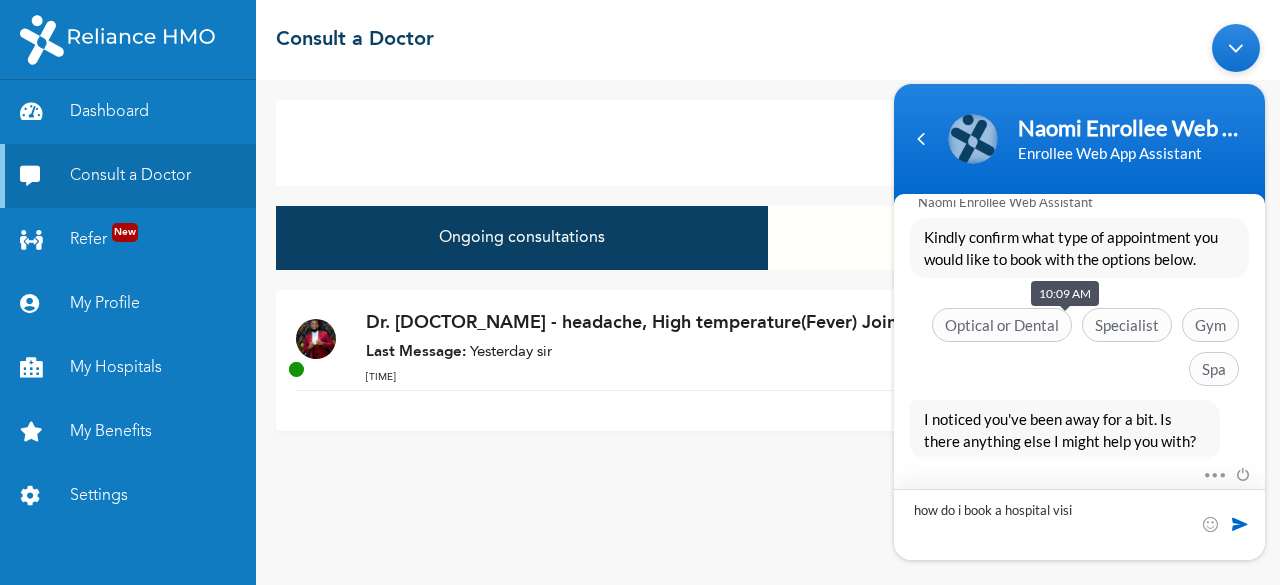 type on "how do i book a hospital visit" 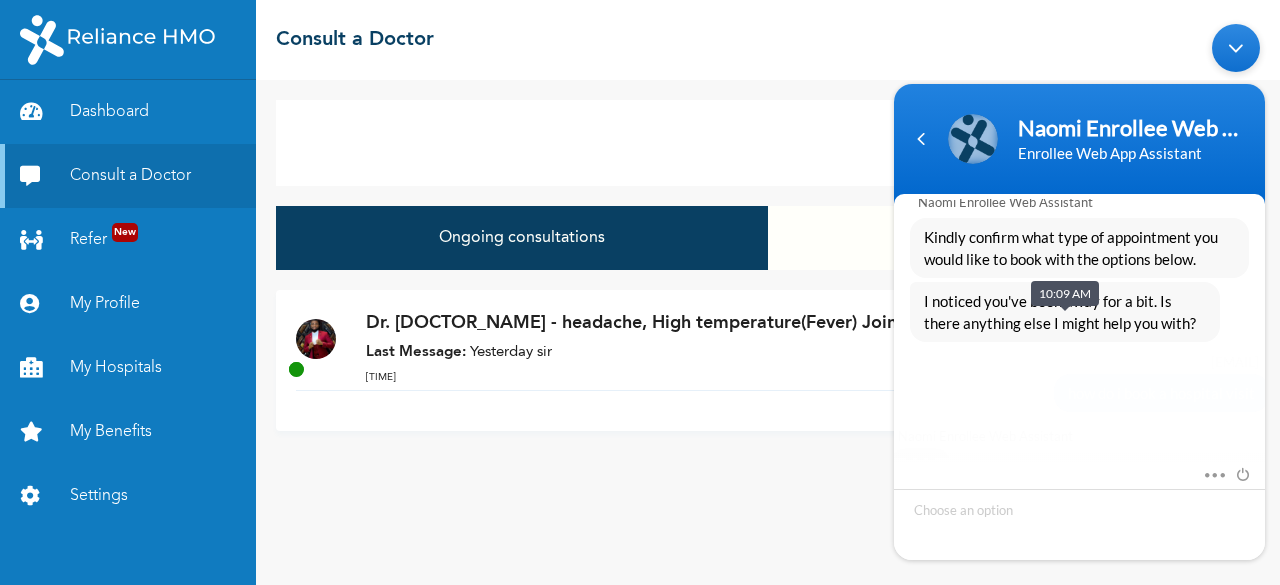 scroll, scrollTop: 772, scrollLeft: 0, axis: vertical 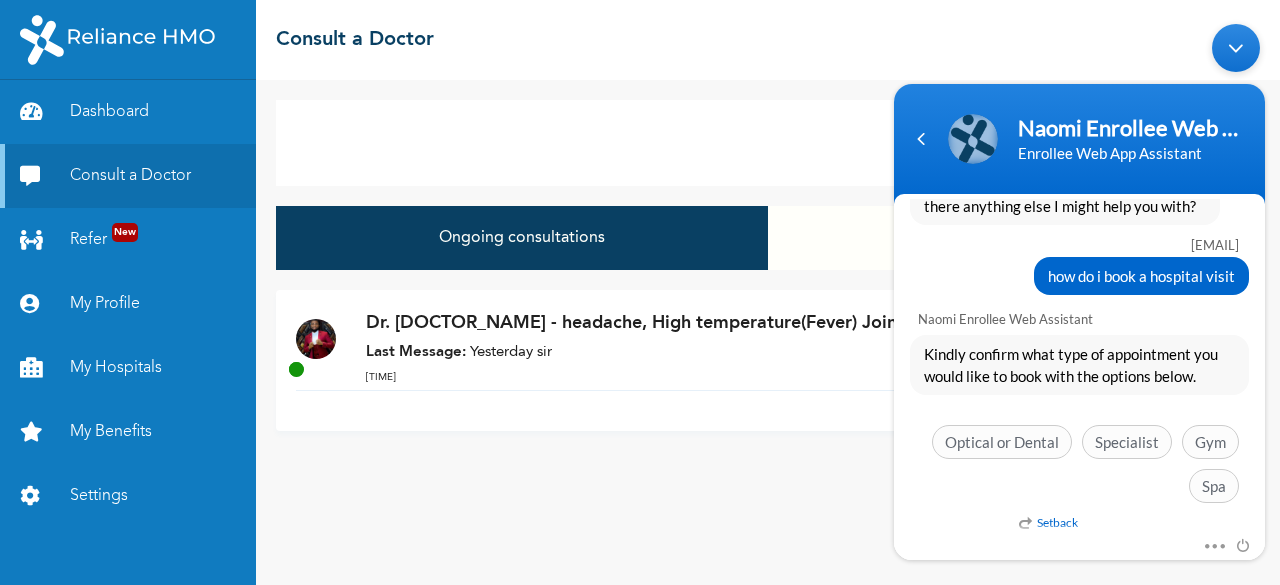 click on "Specialist" at bounding box center [1127, 442] 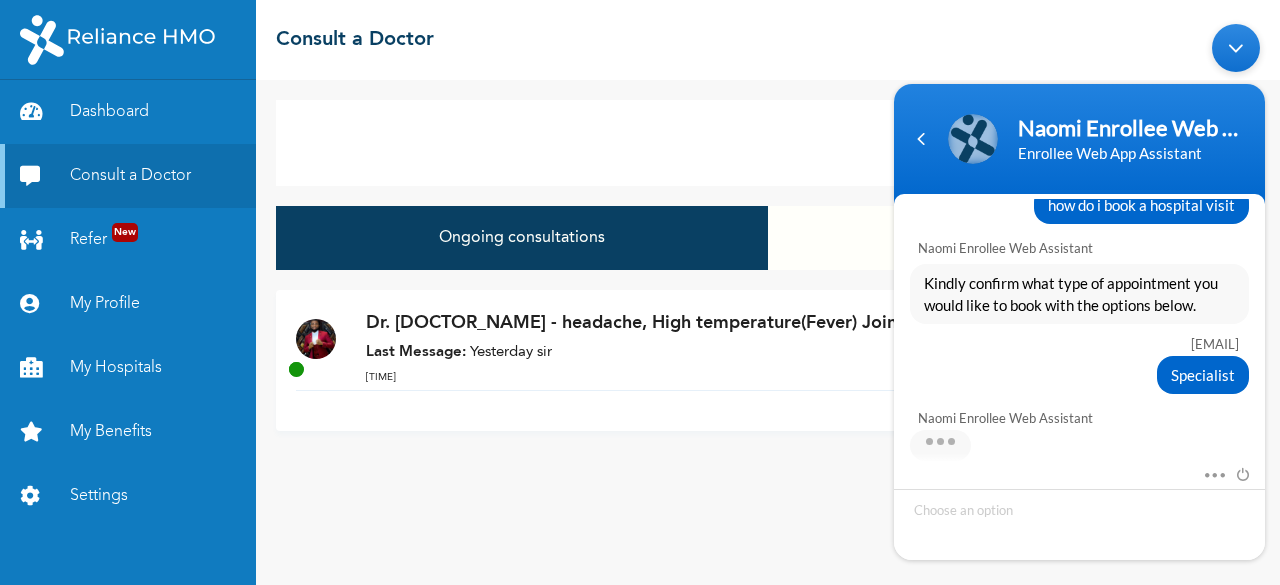 scroll, scrollTop: 1038, scrollLeft: 0, axis: vertical 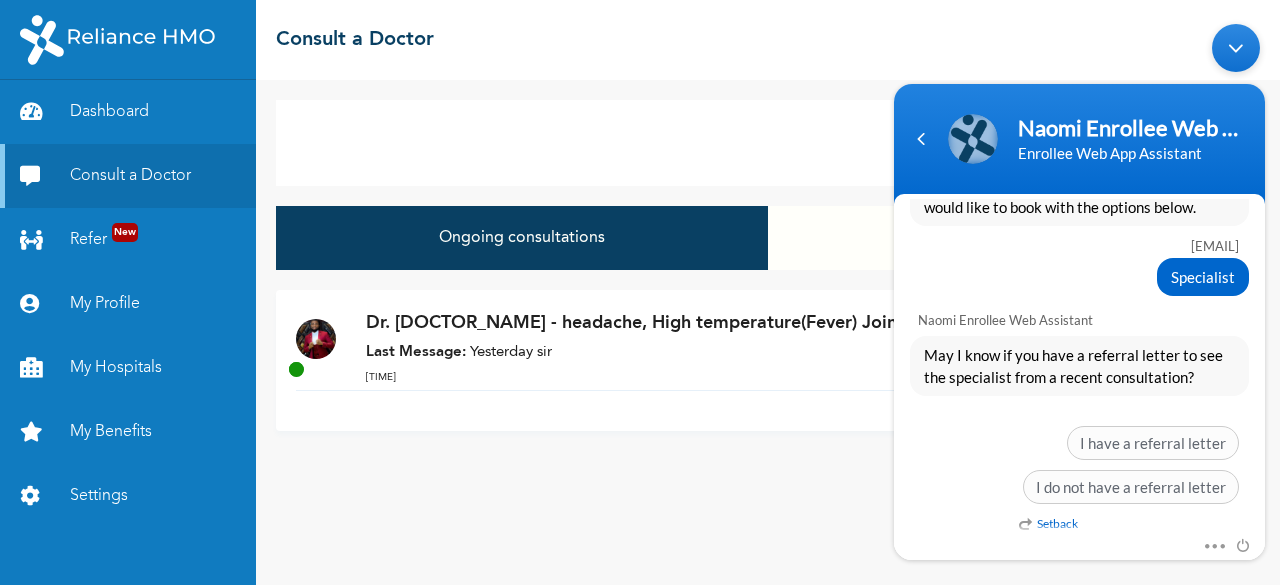 click on "I do not have a referral letter" at bounding box center (1131, 487) 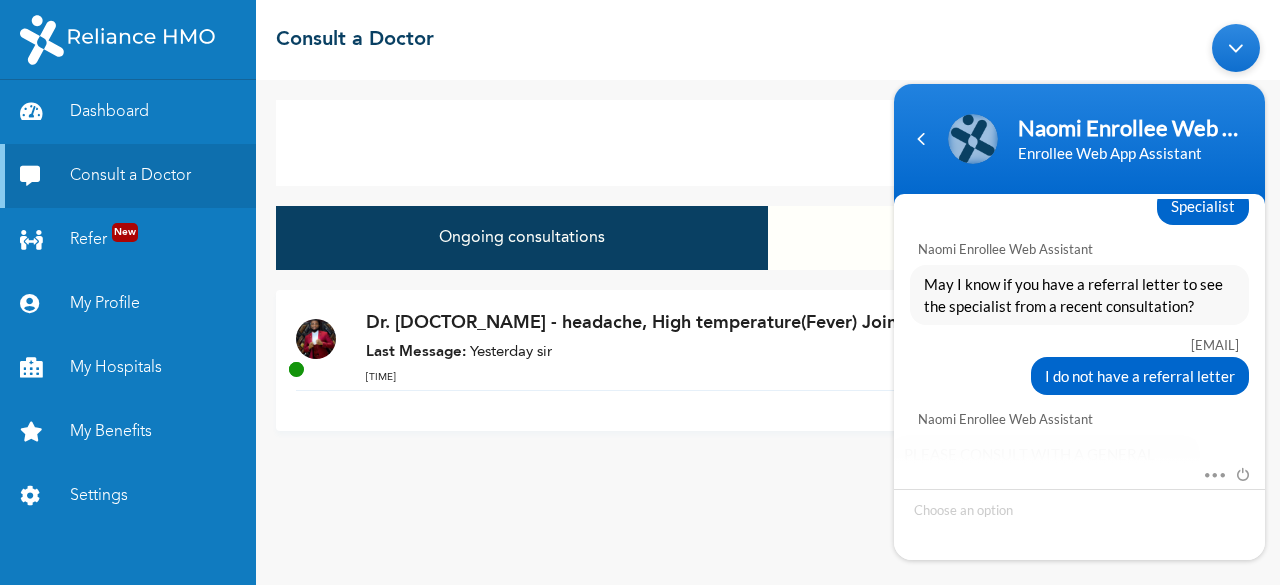 scroll, scrollTop: 1259, scrollLeft: 0, axis: vertical 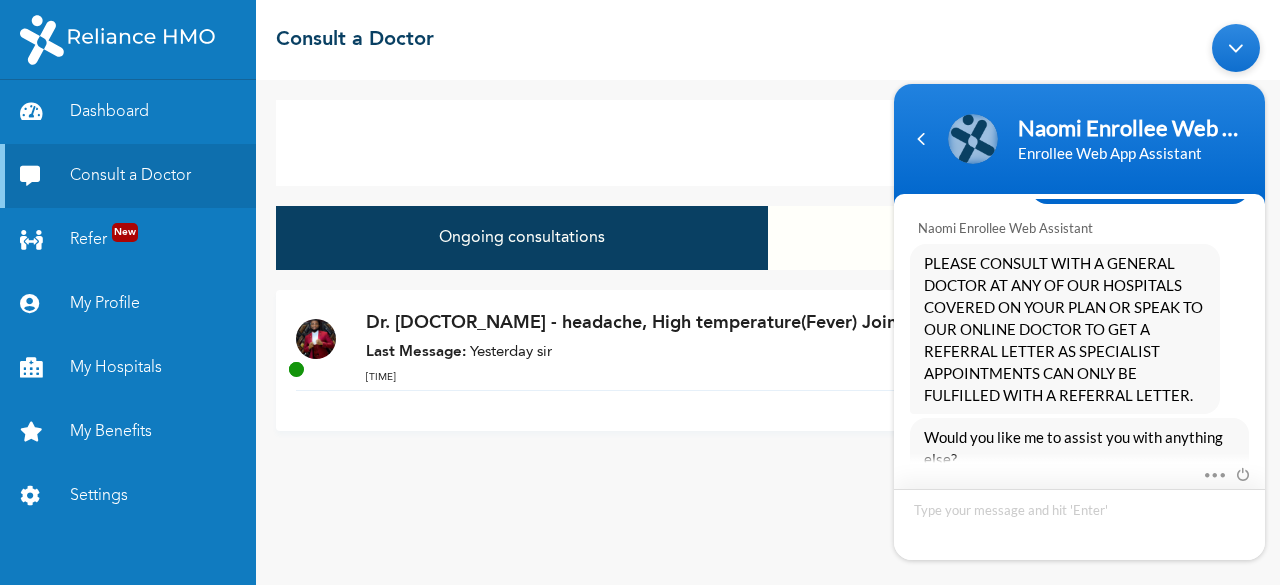 click at bounding box center [921, 139] 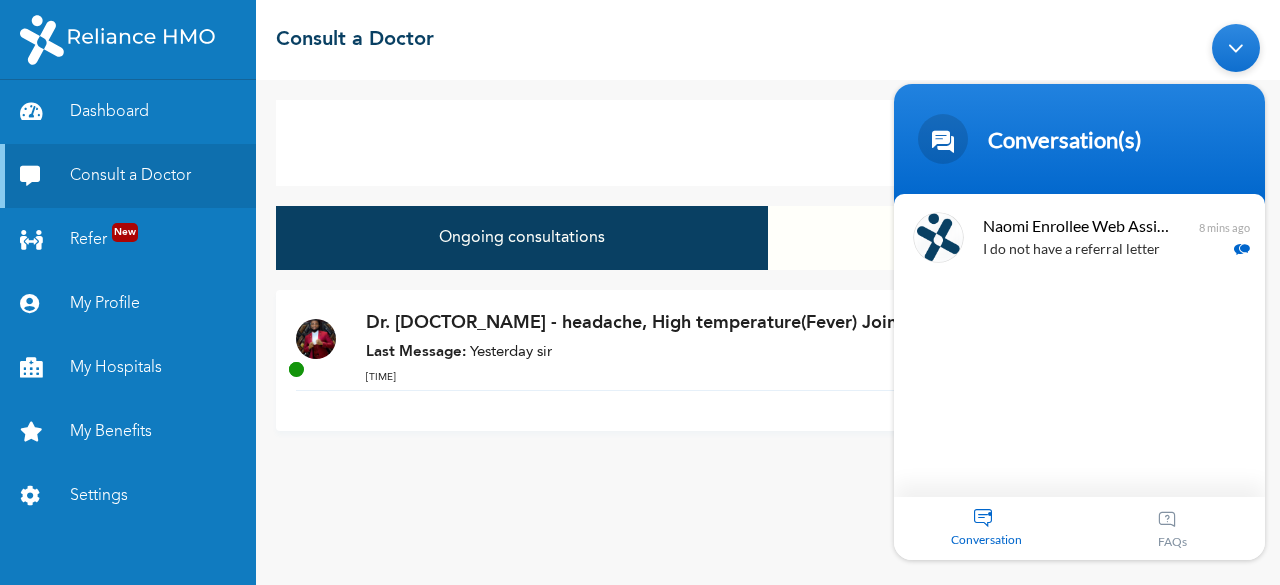 click on "I do not have a referral letter" at bounding box center (1109, 250) 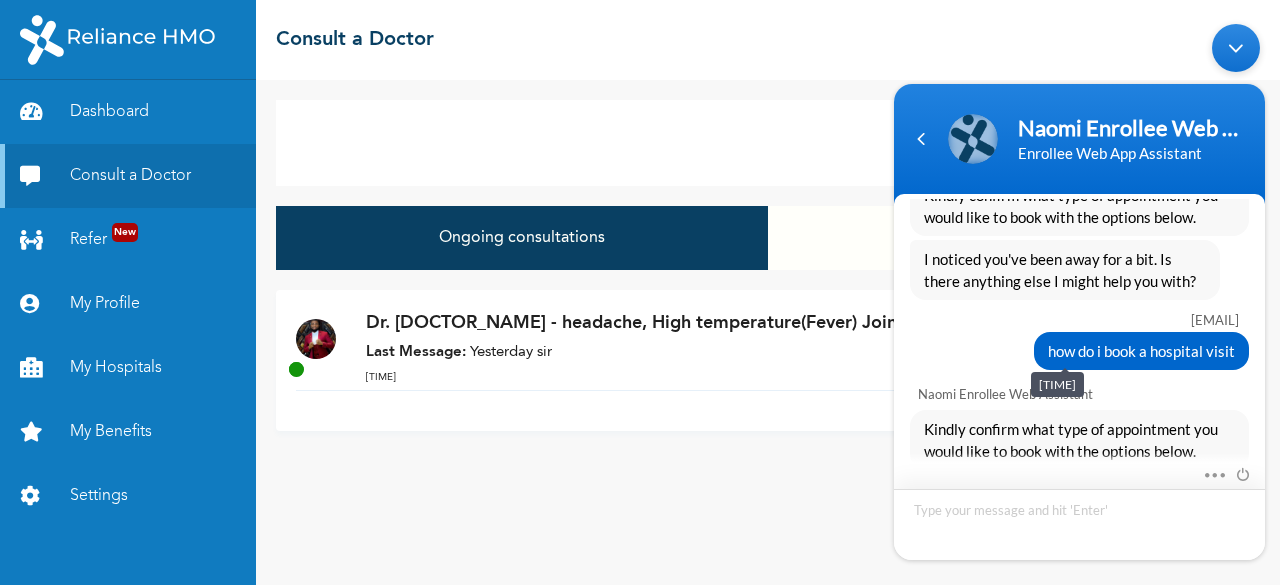 scroll, scrollTop: 798, scrollLeft: 0, axis: vertical 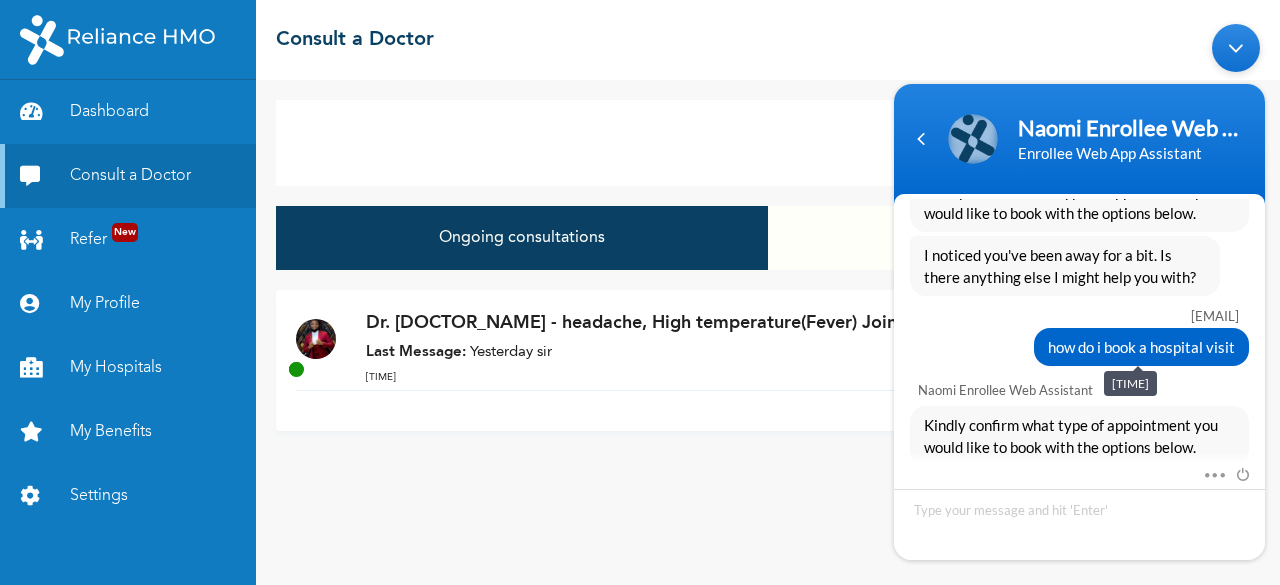 drag, startPoint x: 1047, startPoint y: 347, endPoint x: 1230, endPoint y: 346, distance: 183.00273 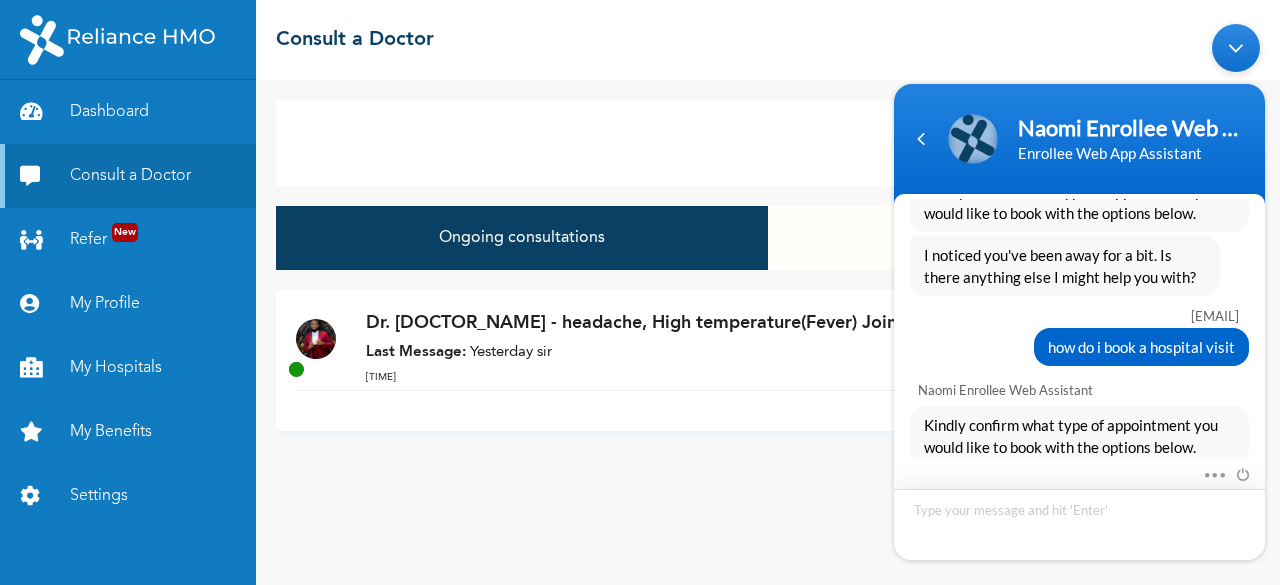 click at bounding box center [1079, 524] 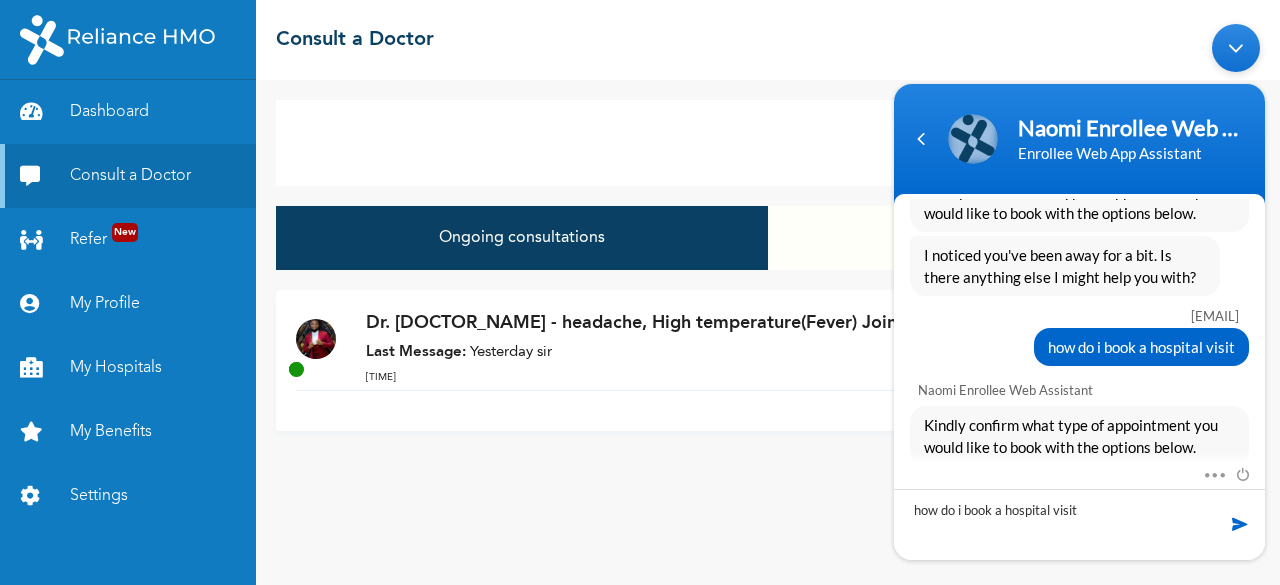 type 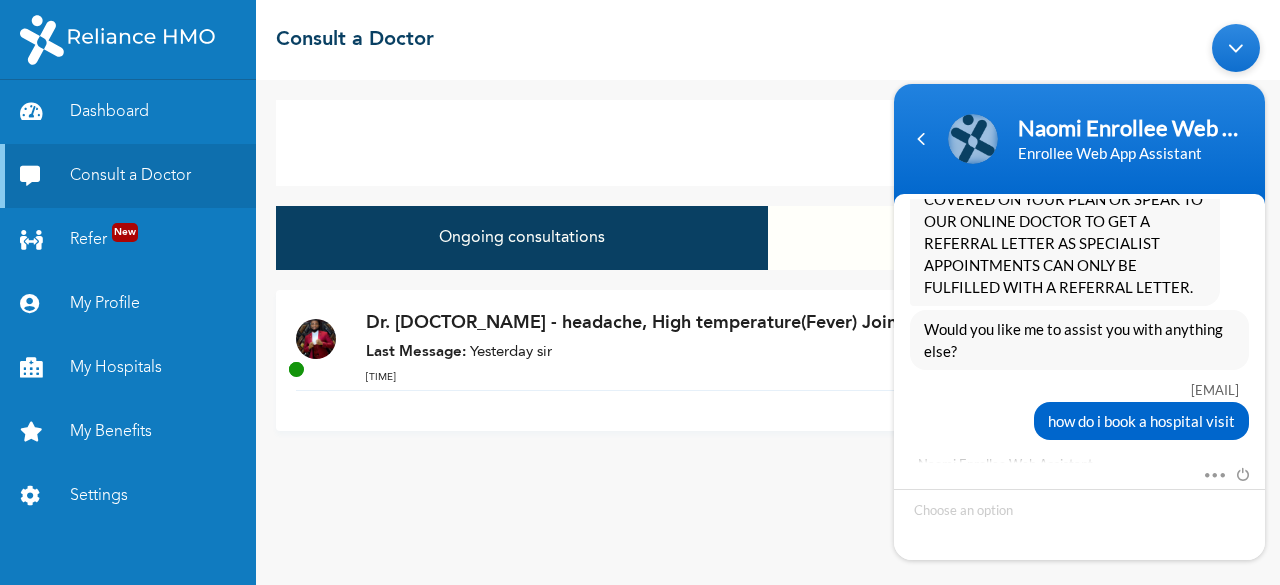 scroll, scrollTop: 1514, scrollLeft: 0, axis: vertical 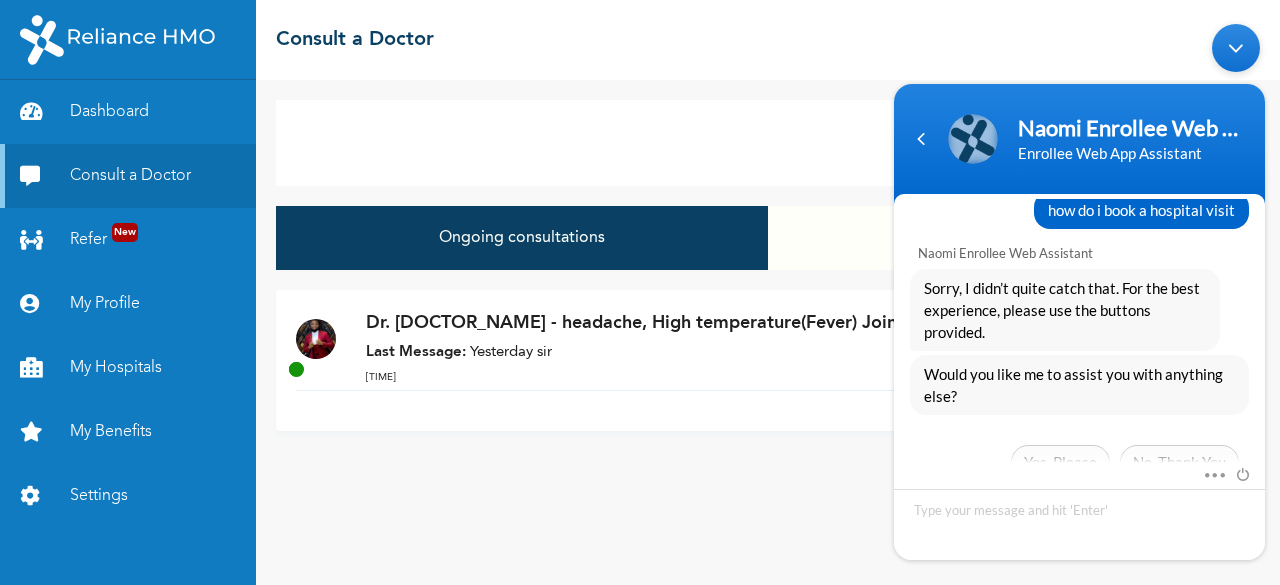 click on "No, Thank You" at bounding box center (1179, 462) 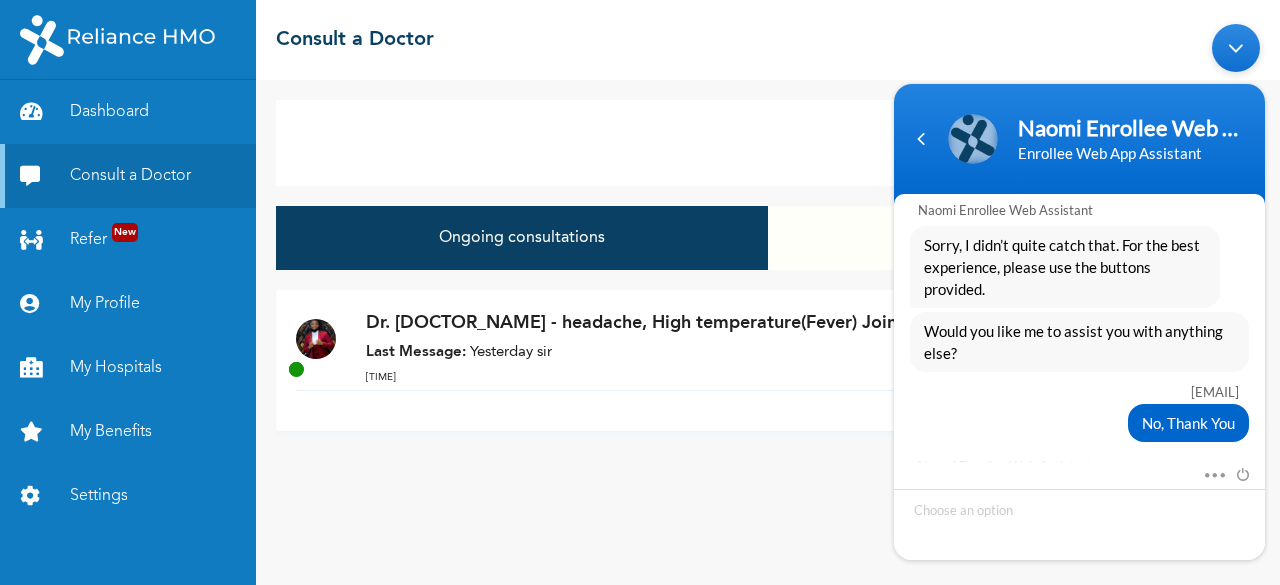 scroll, scrollTop: 1832, scrollLeft: 0, axis: vertical 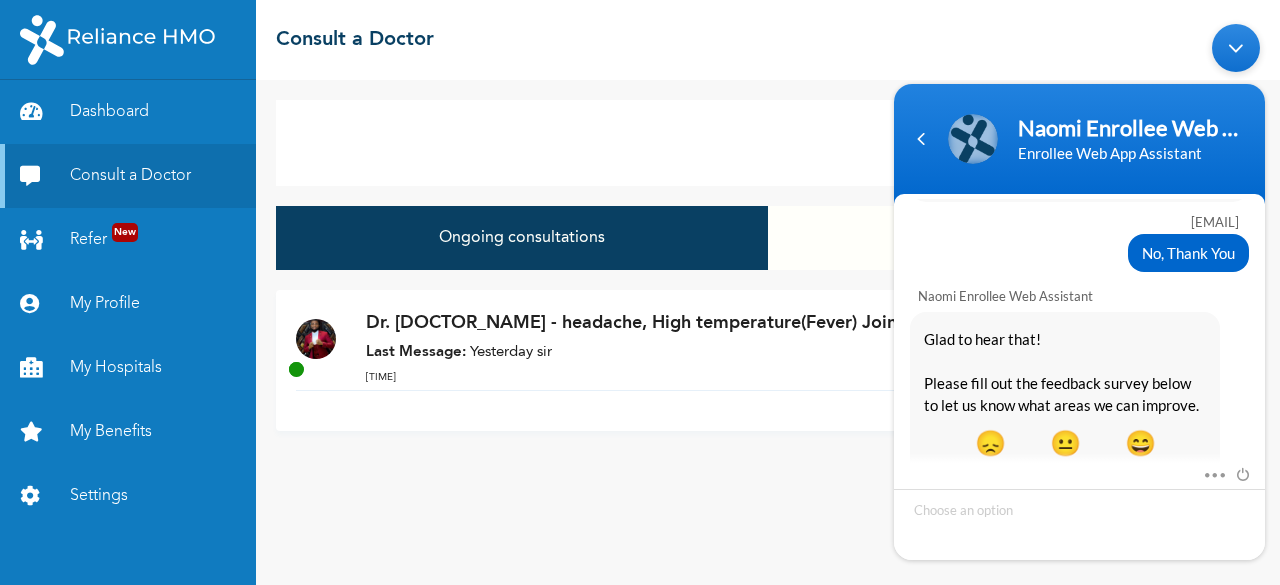 click on "😄" at bounding box center [1140, 442] 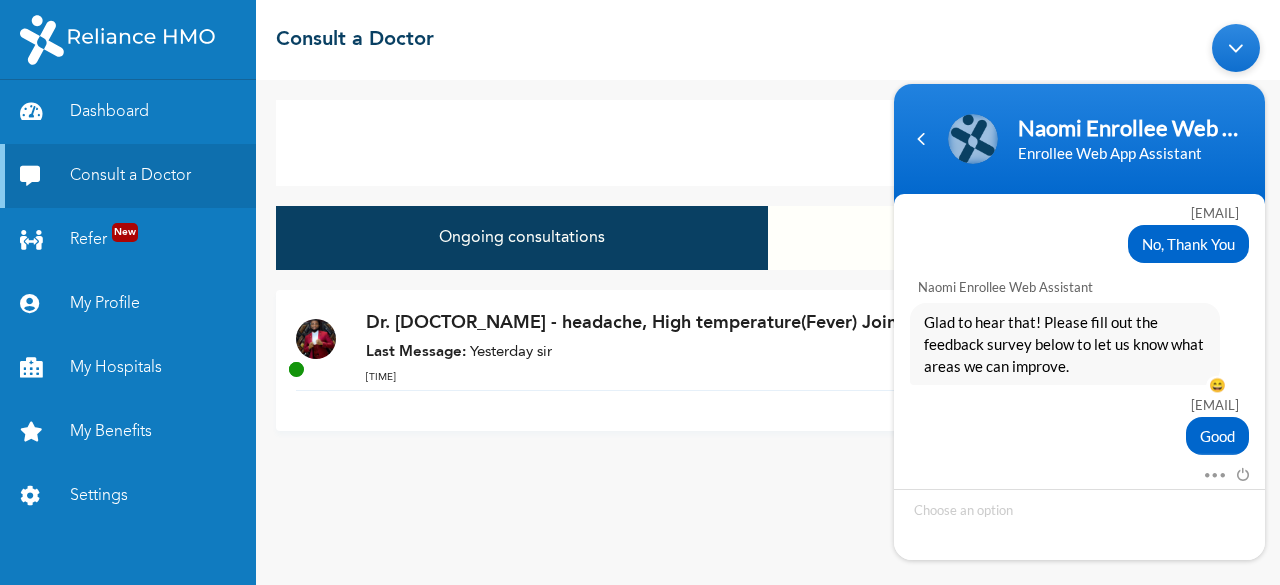 scroll, scrollTop: 1787, scrollLeft: 0, axis: vertical 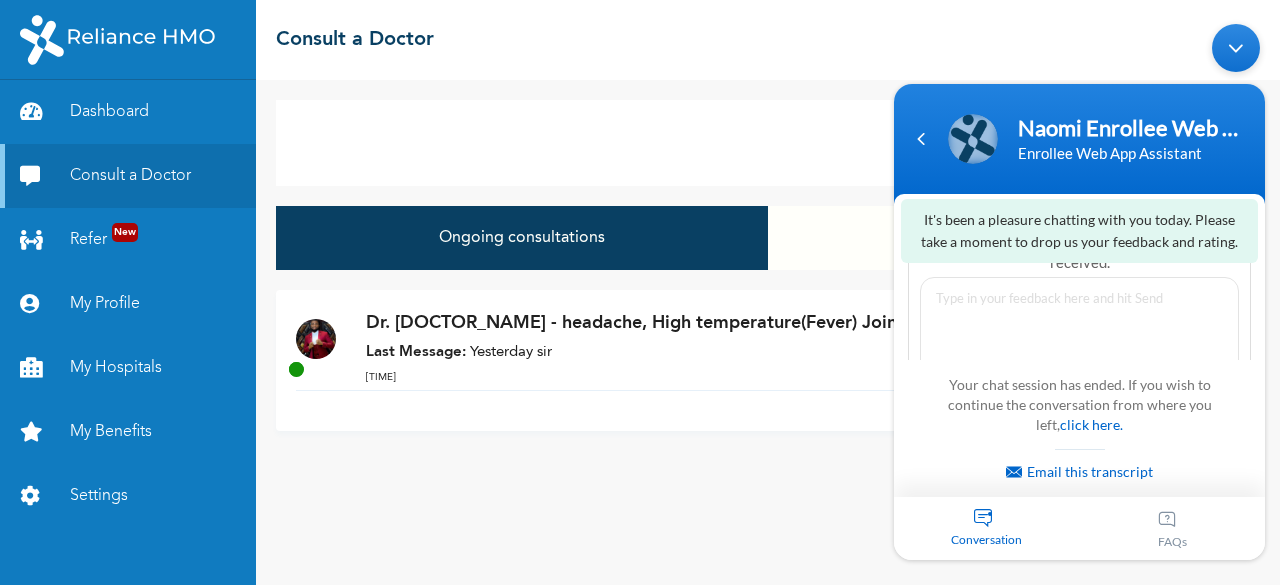 click at bounding box center [1079, 337] 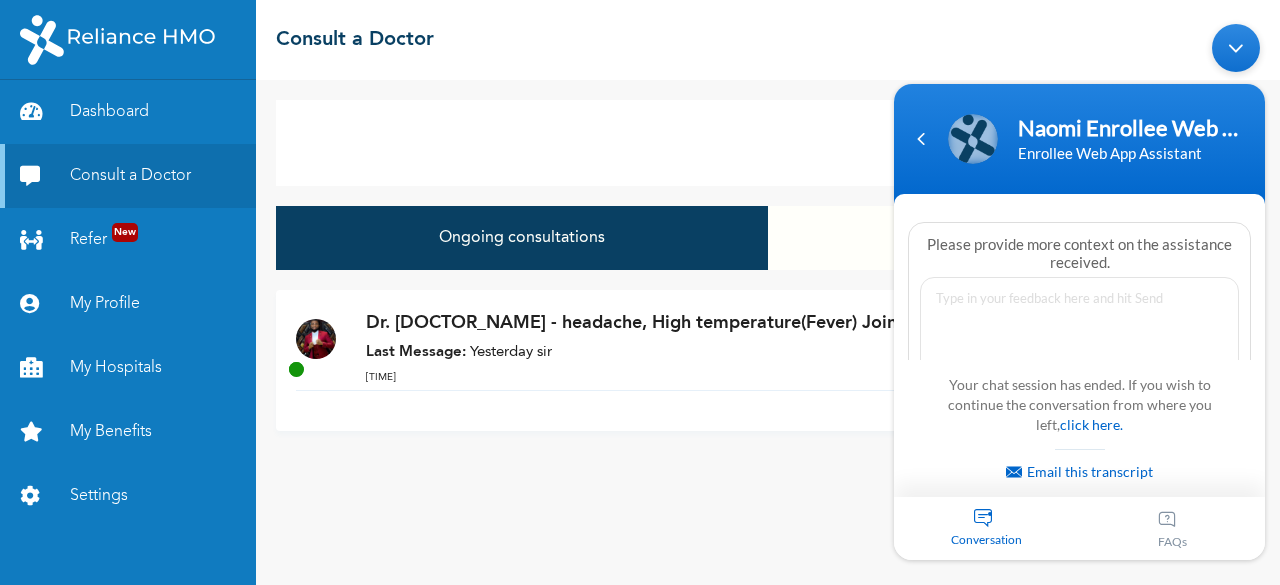 click at bounding box center [921, 139] 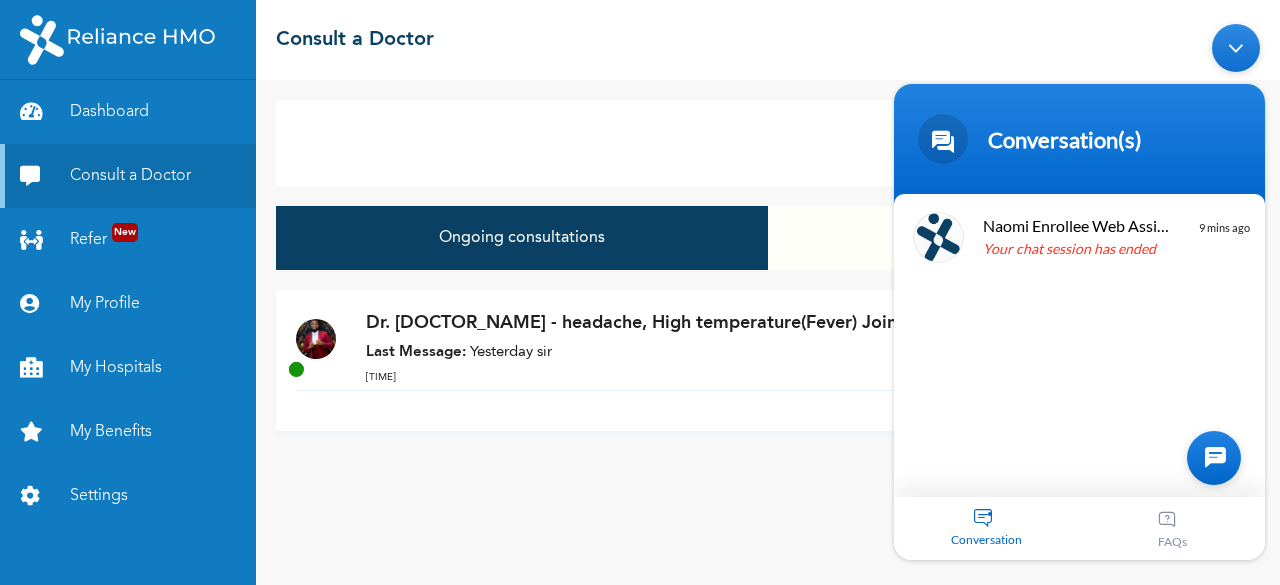 click on "Conversation [NUMBER]" at bounding box center [987, 528] 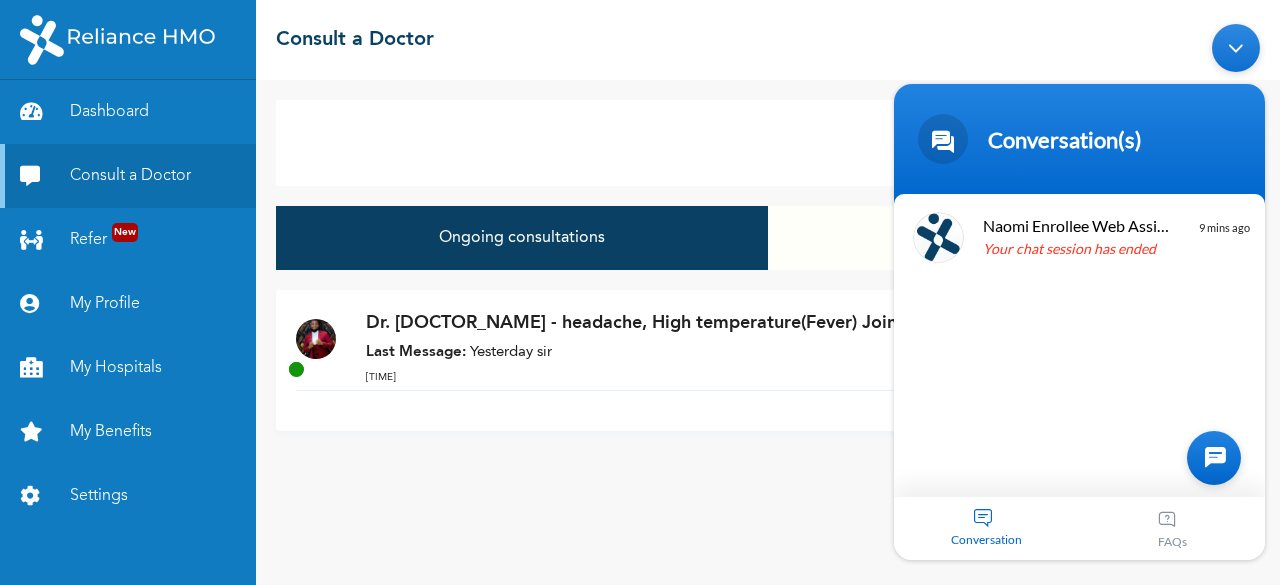 click on "Conversation [NUMBER]" at bounding box center [987, 528] 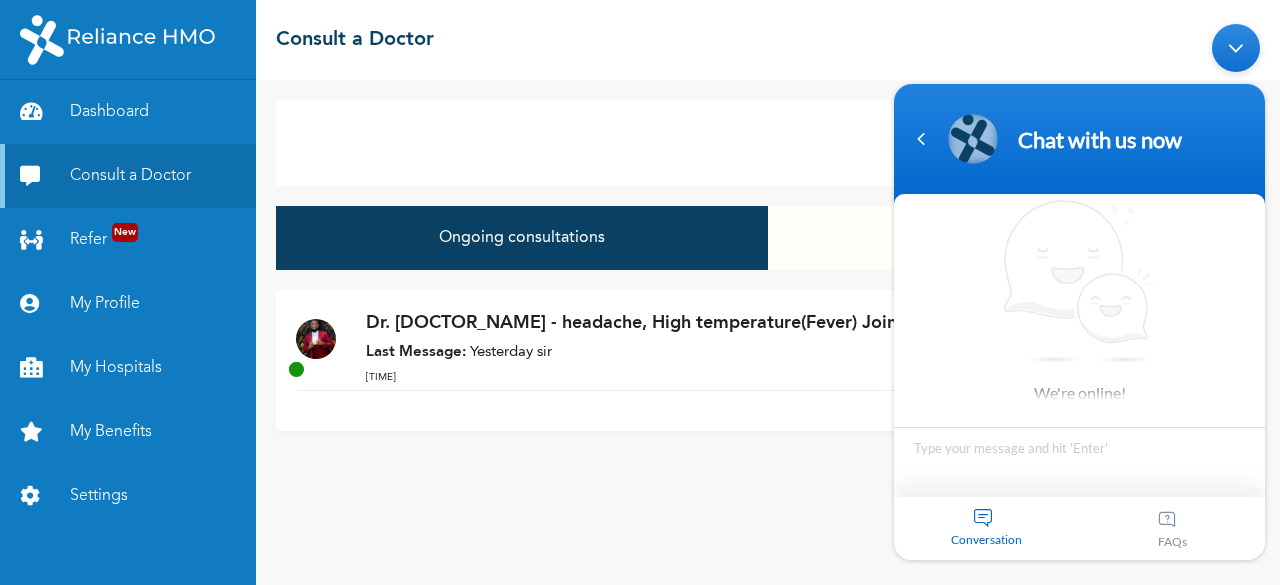 click at bounding box center [1079, 462] 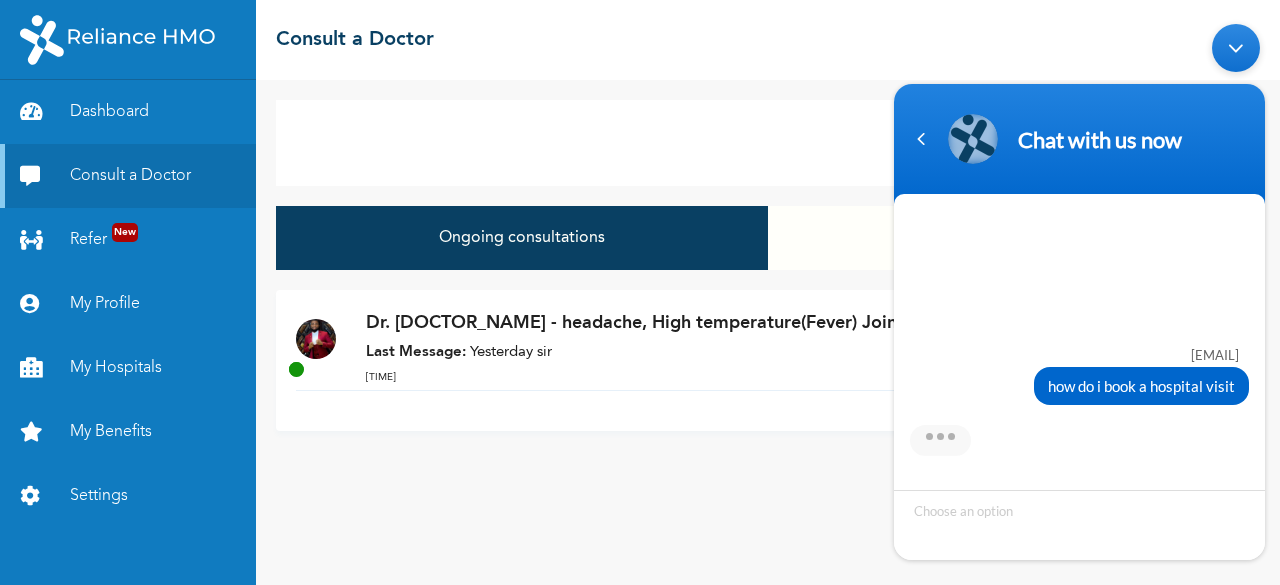 click on "Chat with us now  [EMAIL]  how do i book a hospital visit    [EMAIL]  goodday [FIRST] [LAST] Web Assistant  Hello [EMAIL] Welcome to Reliance HMO! My name is [FIRST], your digital assistant! It's a pleasure to have you here.  😊 I'm designed to help with common questions like access to care, plan renewal, booking appointments, and more. If your request falls outside of these topics, please use the buttons to get connected to an agent for top-notch support. For the best experience in resolving your concerns and inquiries, be sure to use the buttons provided. Let’s get started!  I can help you buy new plans, get your HMO ID, check available hospitals and many more. What would you like me to help you with?  [EMAIL]  Appointment Booking [FIRST] [LAST] Web Assistant  Kindly confirm what type of appointment you would like to book with the options below.  I noticed you've been away for a bit. Is there anything else I might help you with?  [EMAIL]  how do i book a hospital visit  [EMAIL]" at bounding box center (1079, 292) 